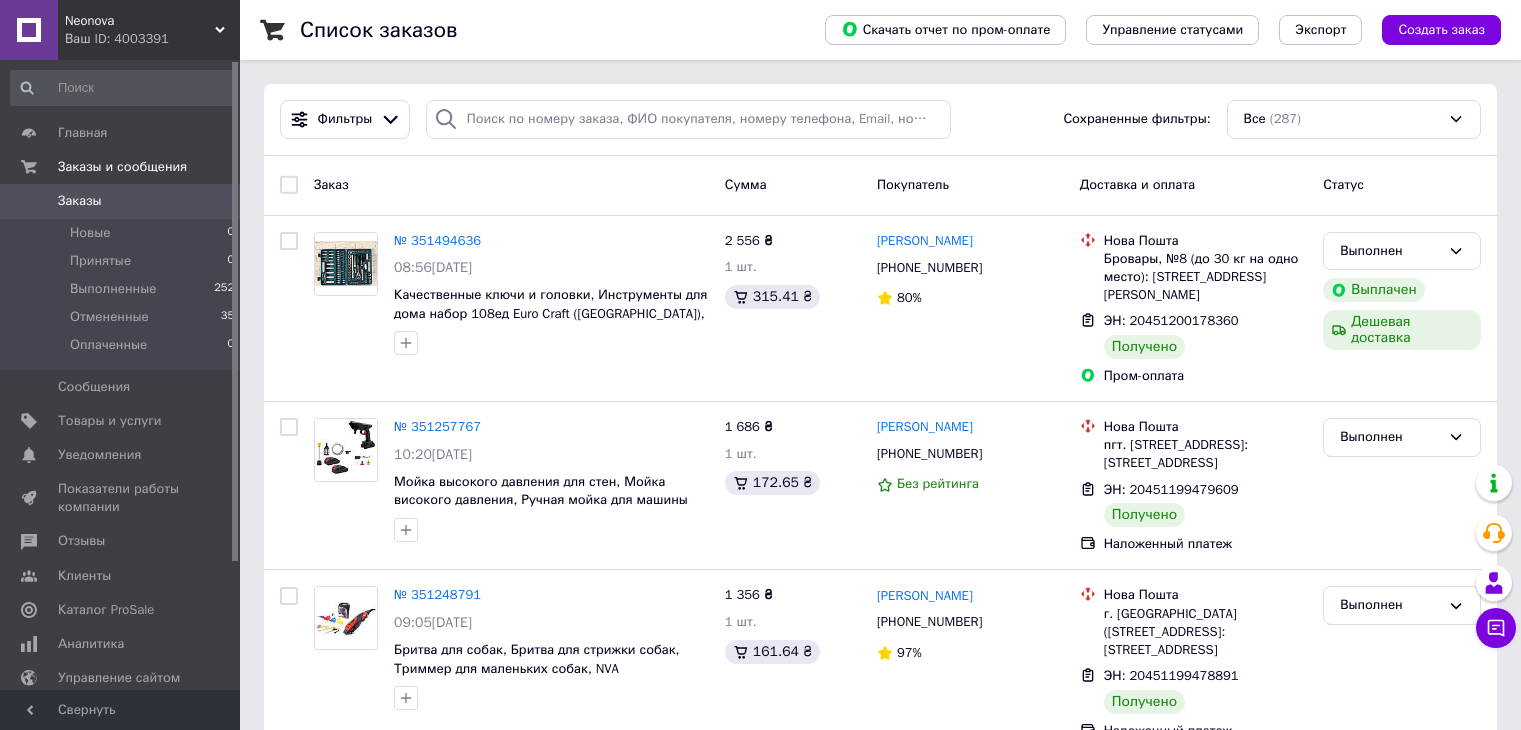 scroll, scrollTop: 0, scrollLeft: 0, axis: both 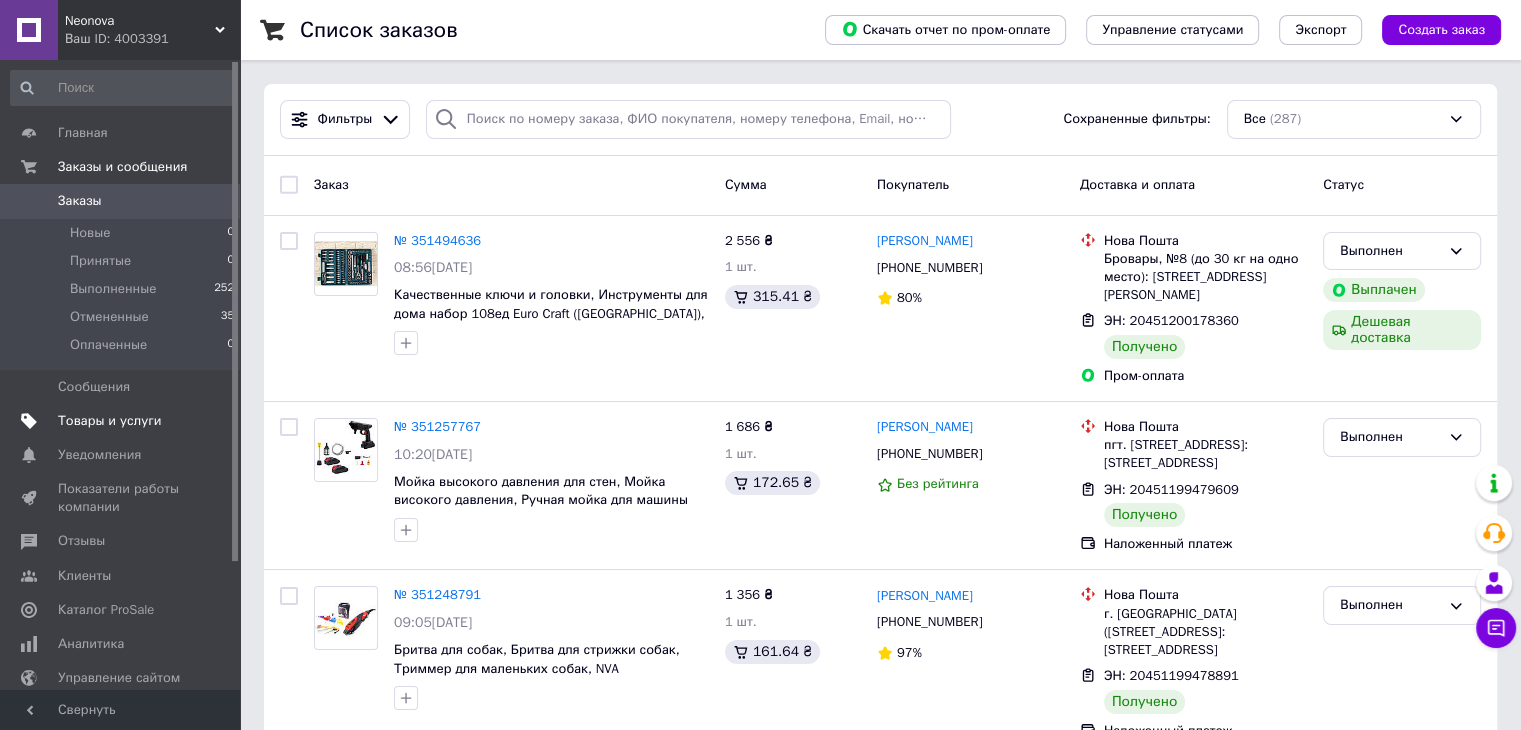 click on "Товары и услуги" at bounding box center (121, 421) 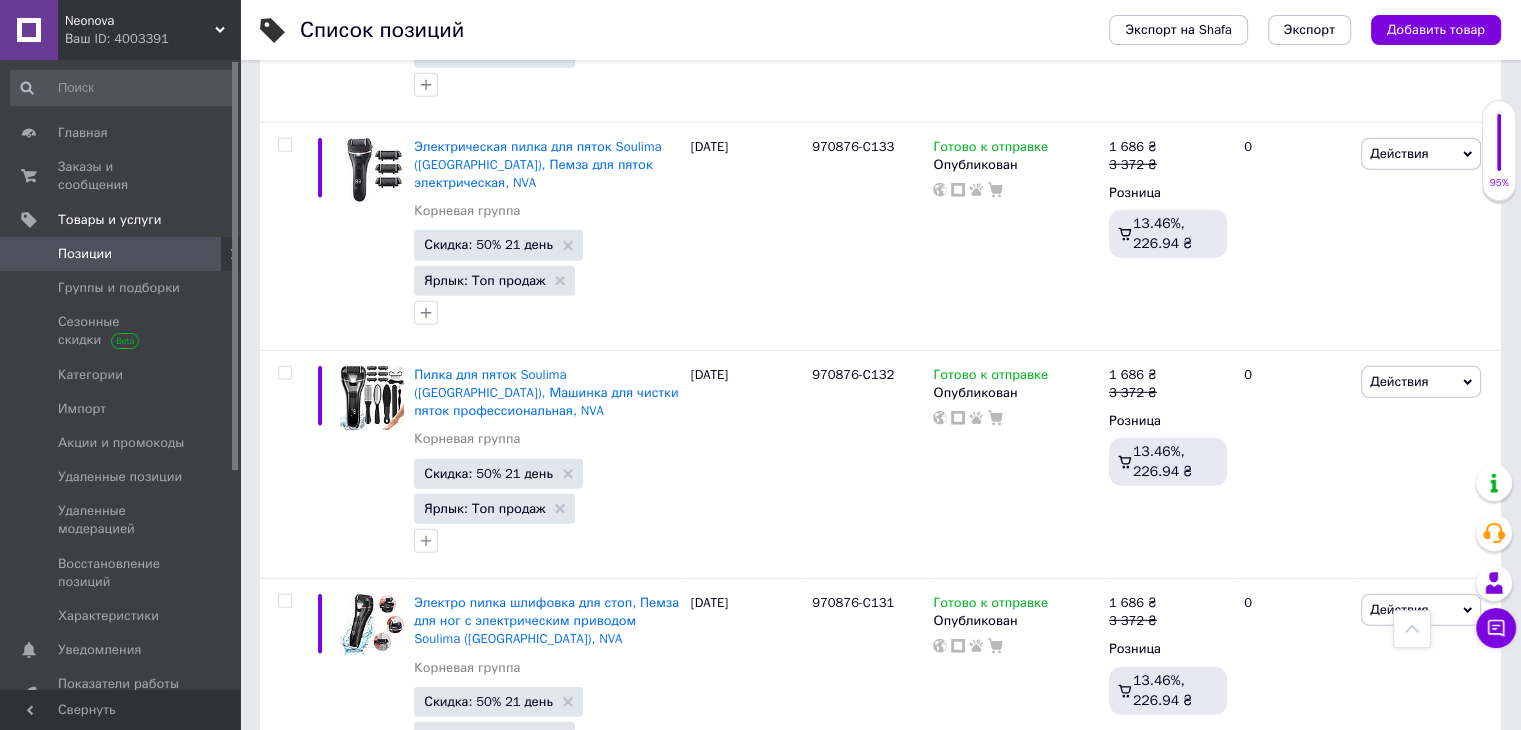 scroll, scrollTop: 22346, scrollLeft: 0, axis: vertical 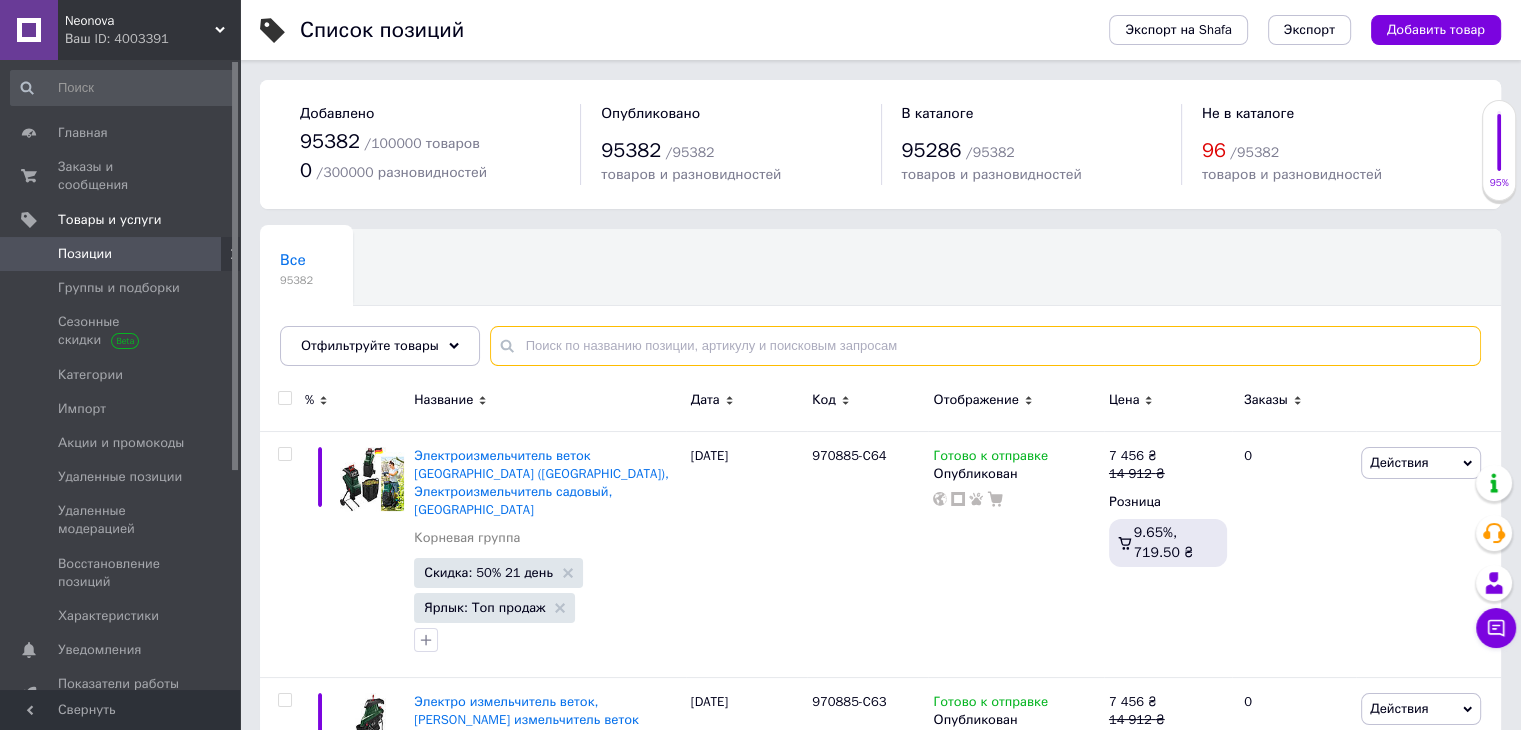 click at bounding box center [985, 346] 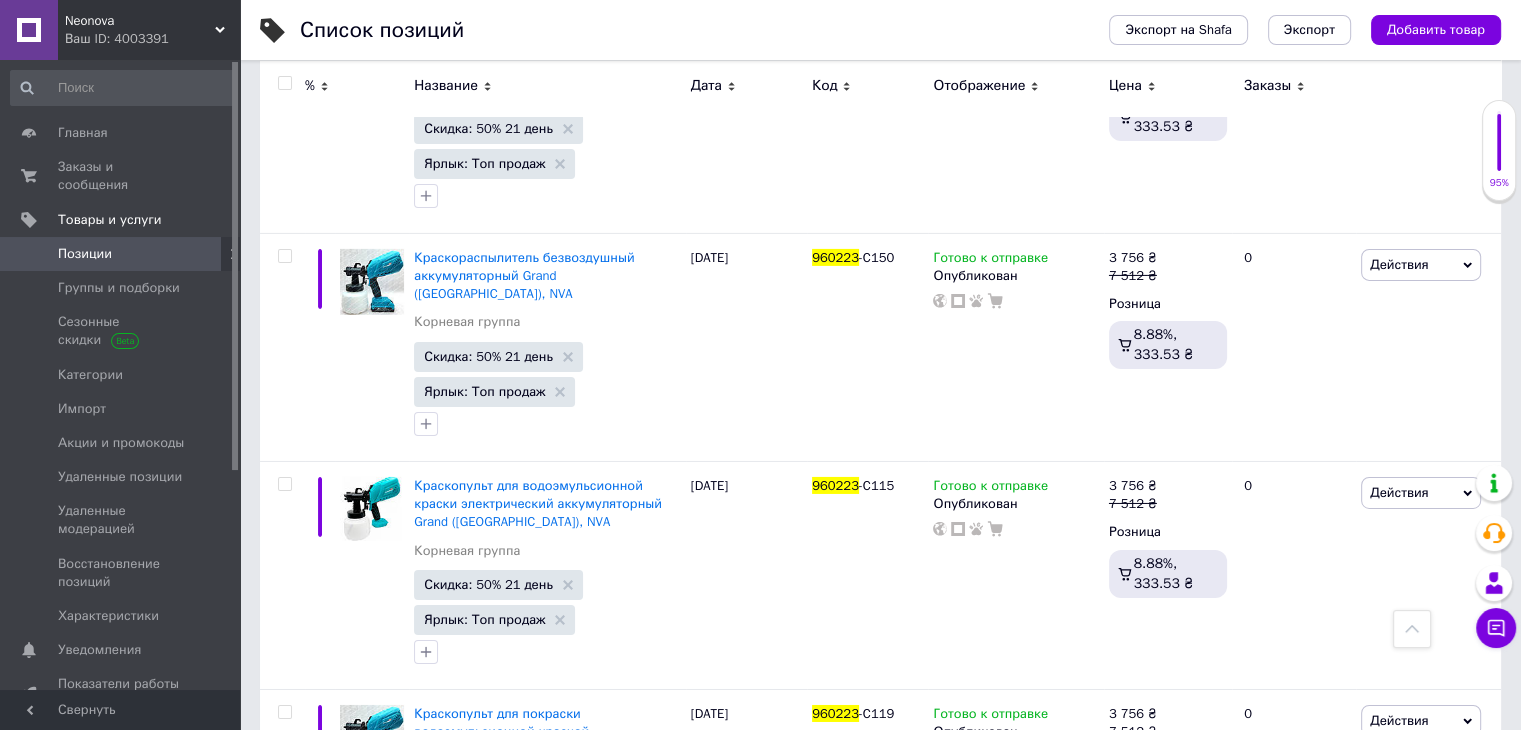 scroll, scrollTop: 22237, scrollLeft: 0, axis: vertical 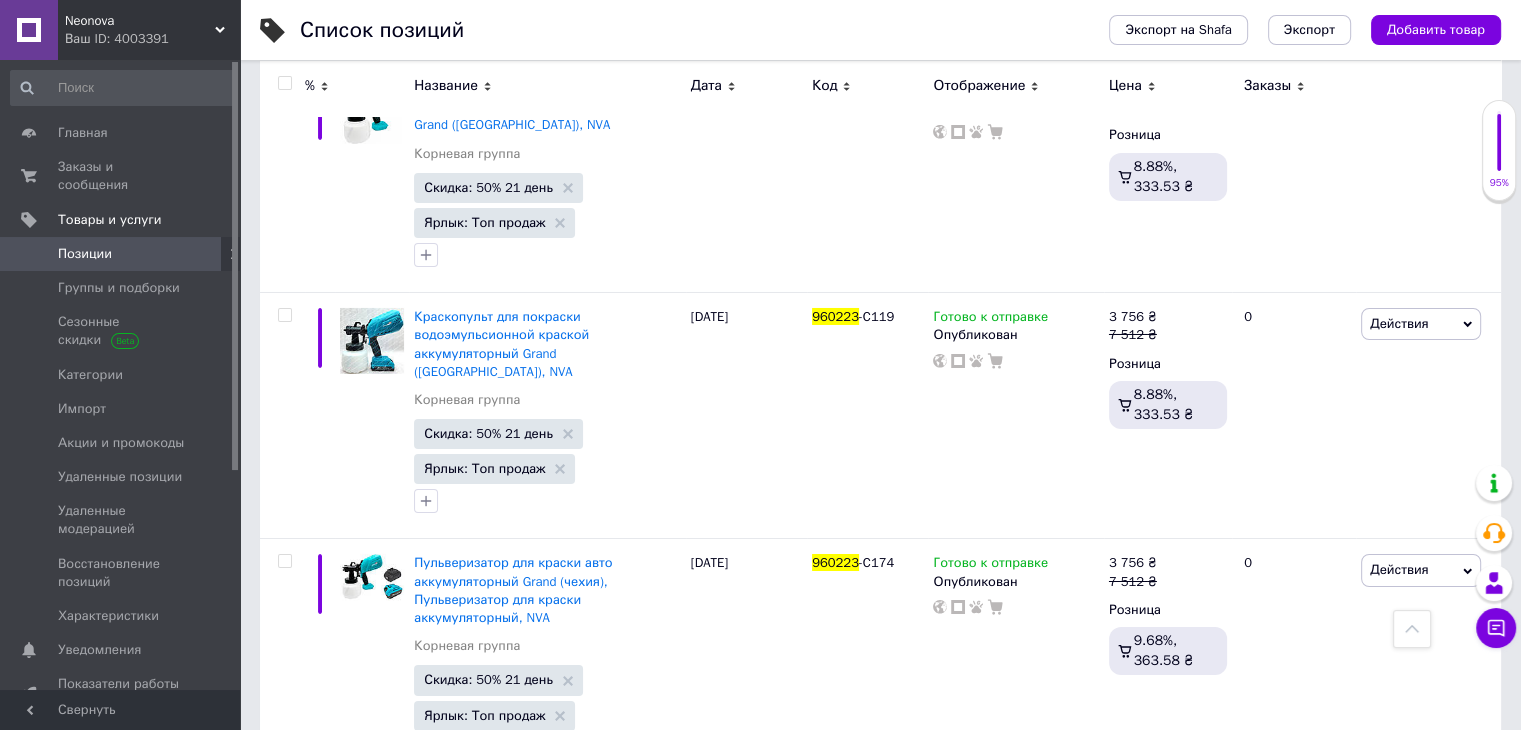 type on "960223" 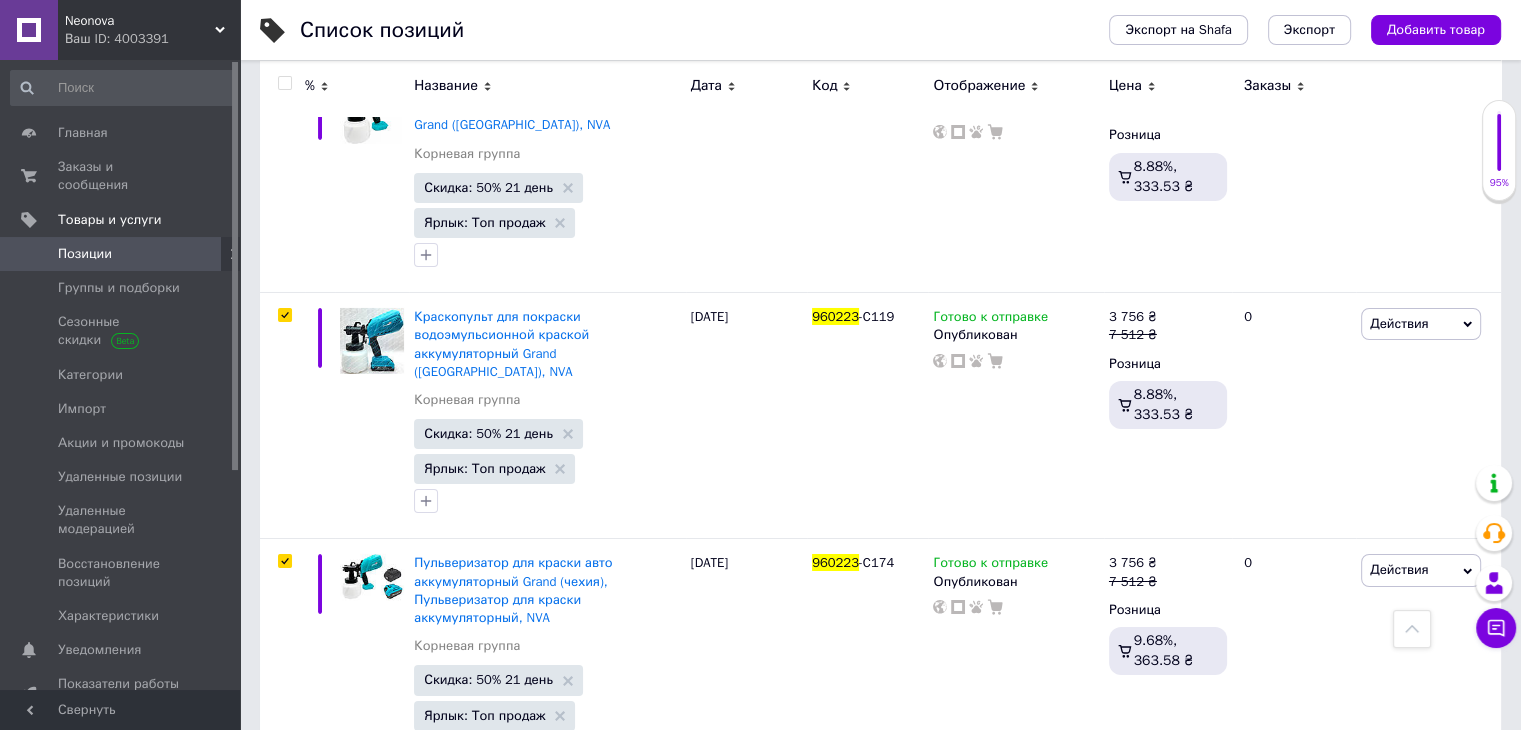 checkbox on "true" 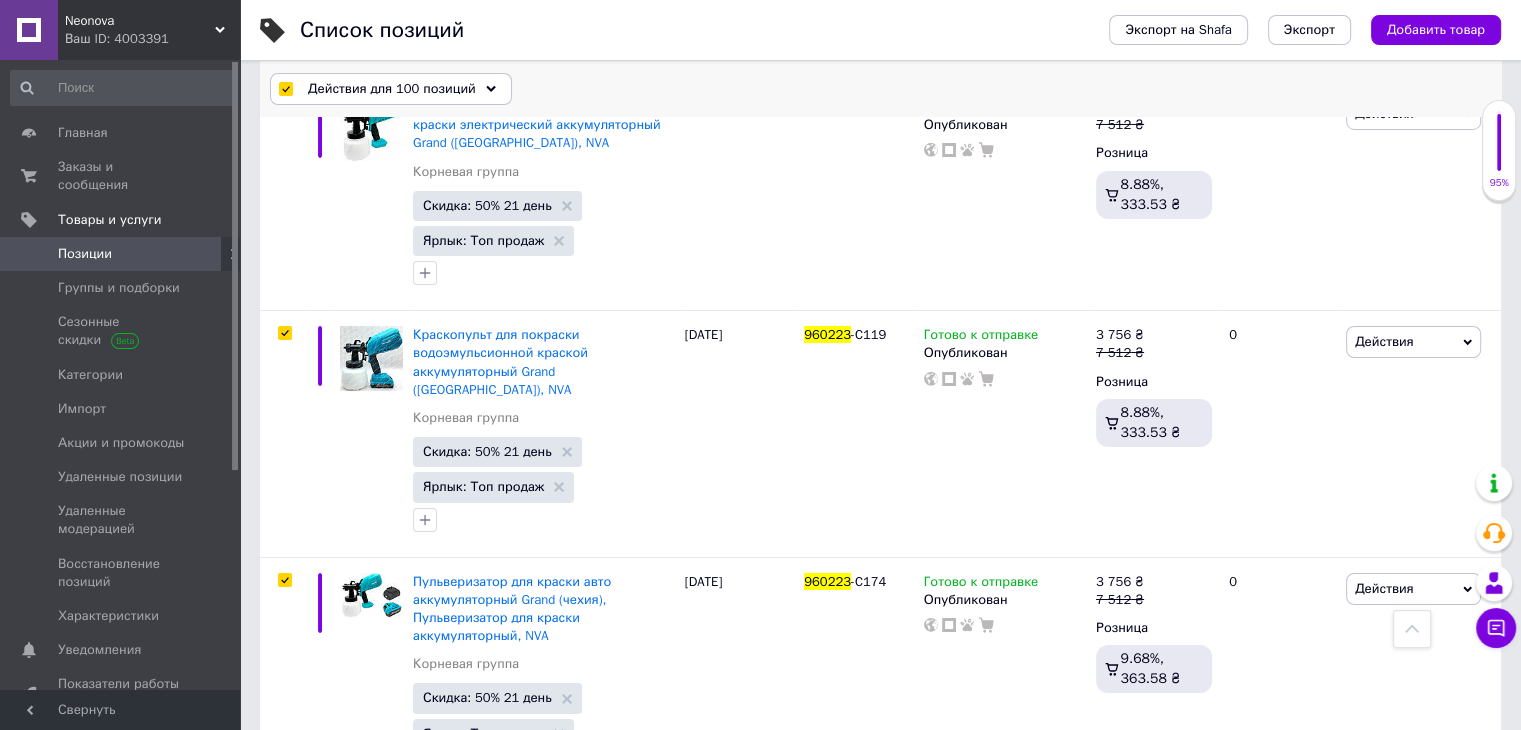 click on "Действия для 100 позиций" at bounding box center (392, 89) 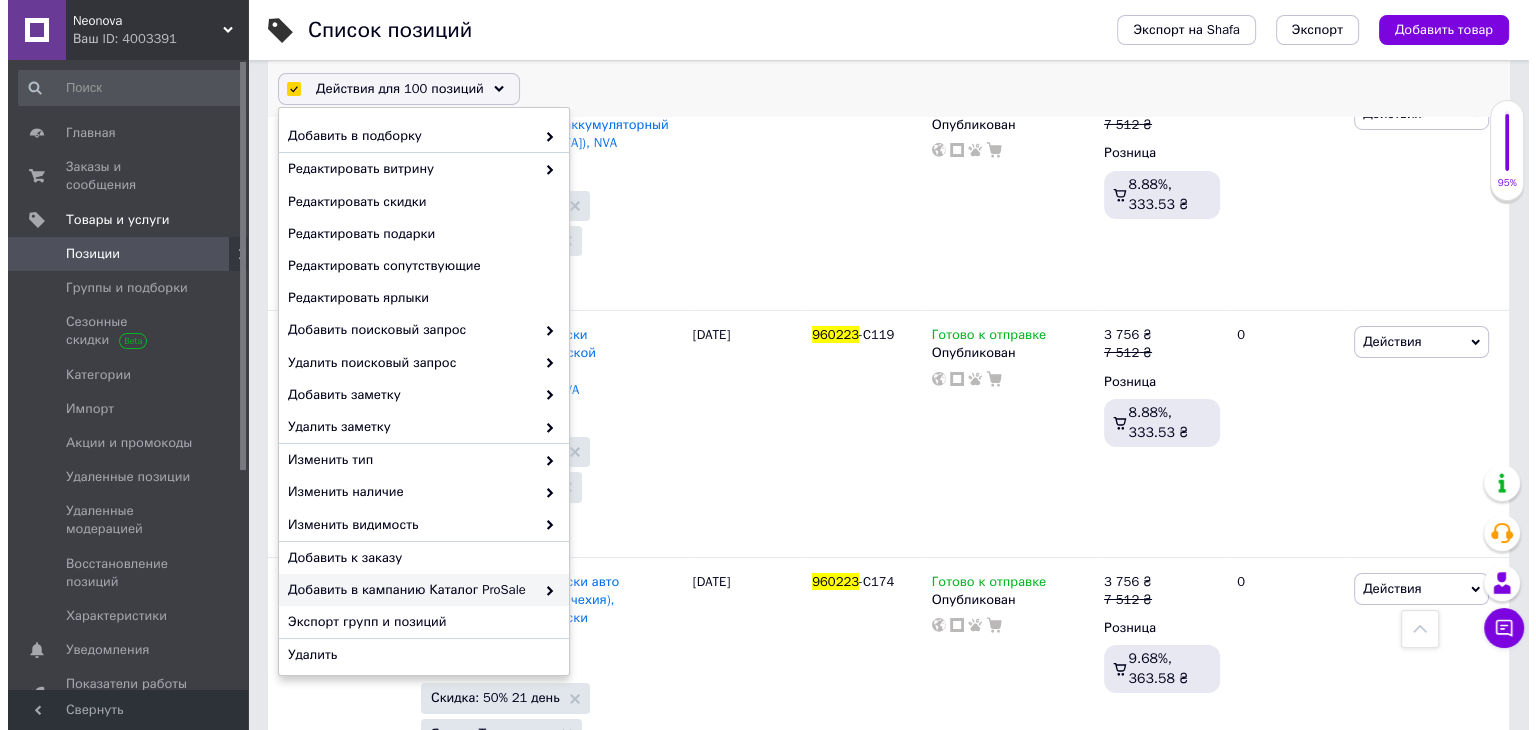 scroll, scrollTop: 170, scrollLeft: 0, axis: vertical 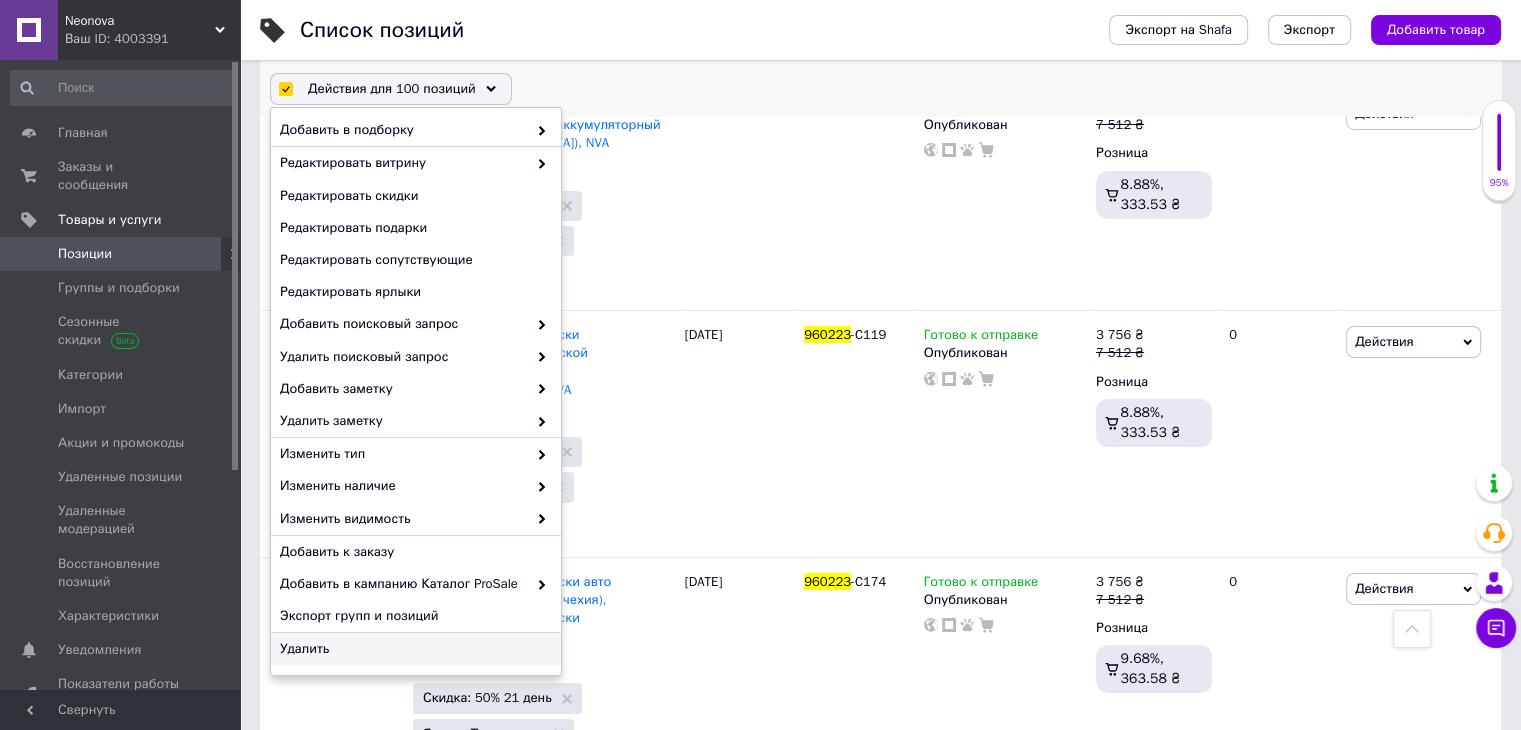 click on "Удалить" at bounding box center [413, 649] 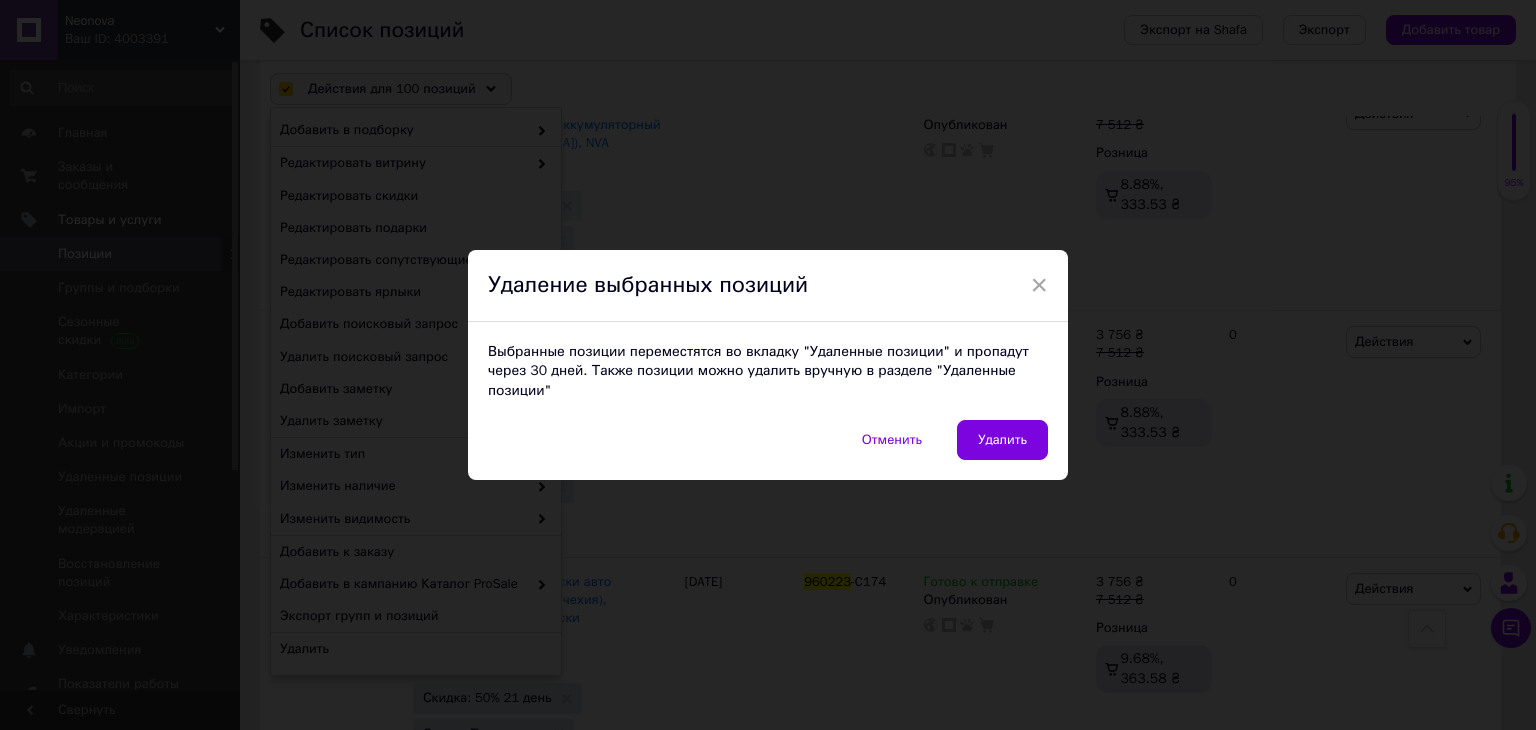 click on "Удалить" at bounding box center (1002, 440) 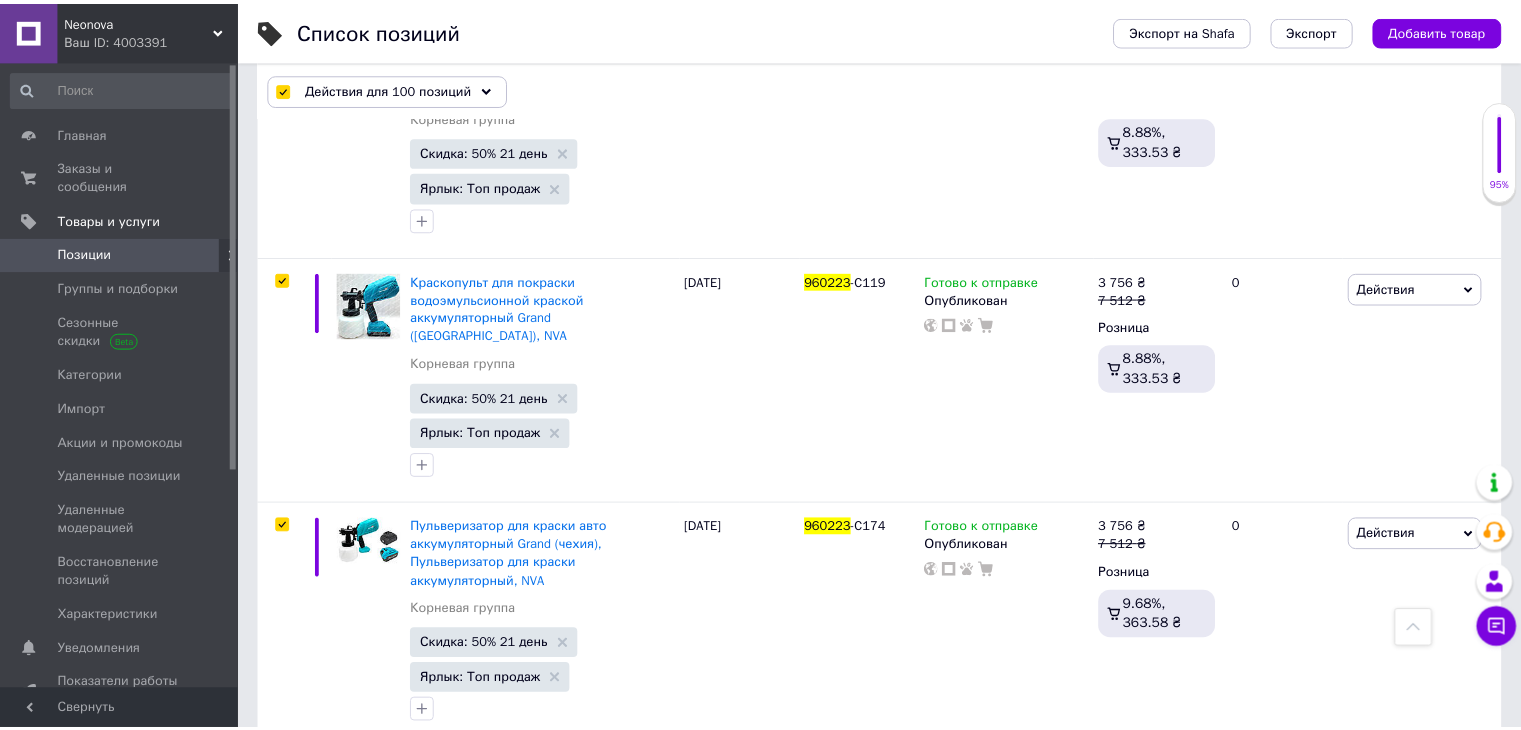 scroll, scrollTop: 22236, scrollLeft: 0, axis: vertical 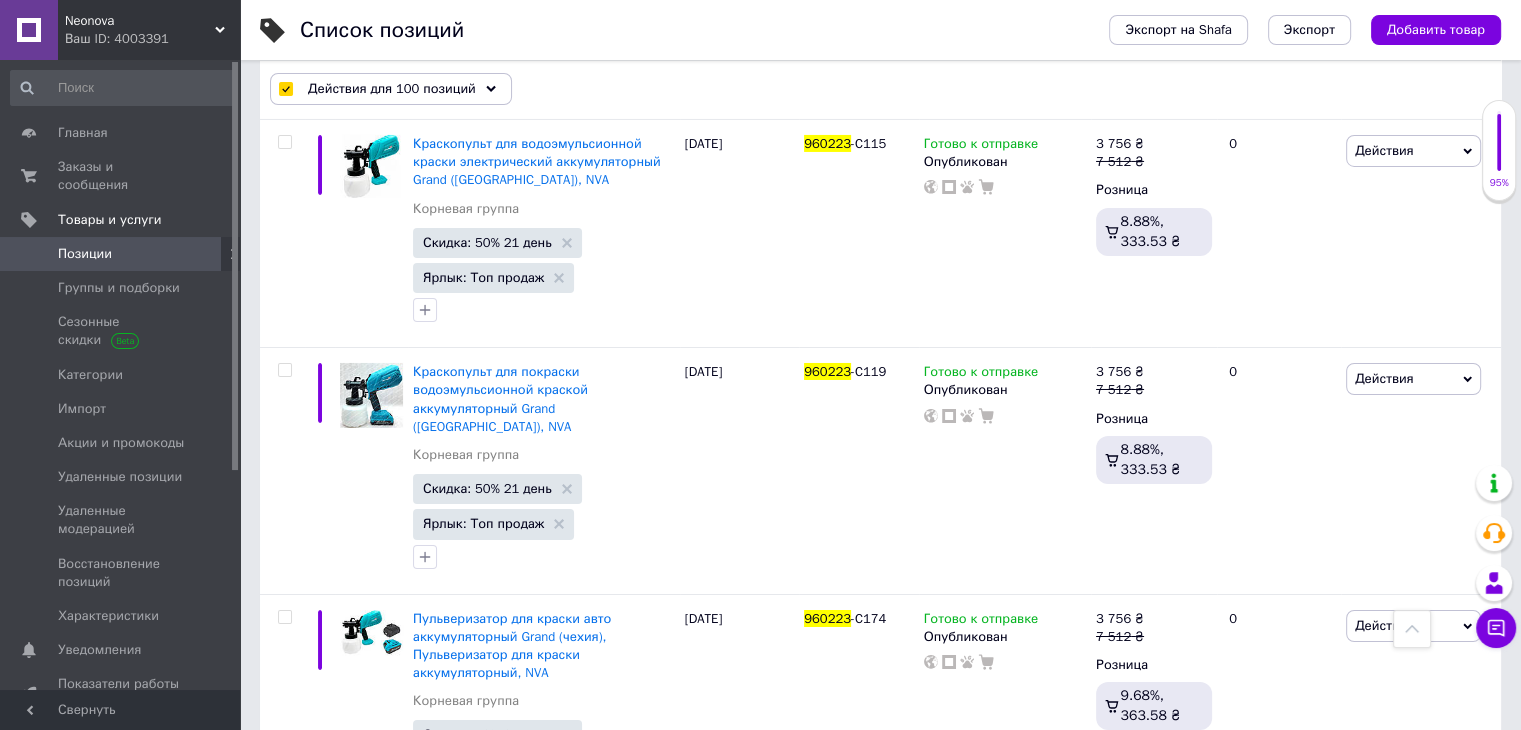 checkbox on "false" 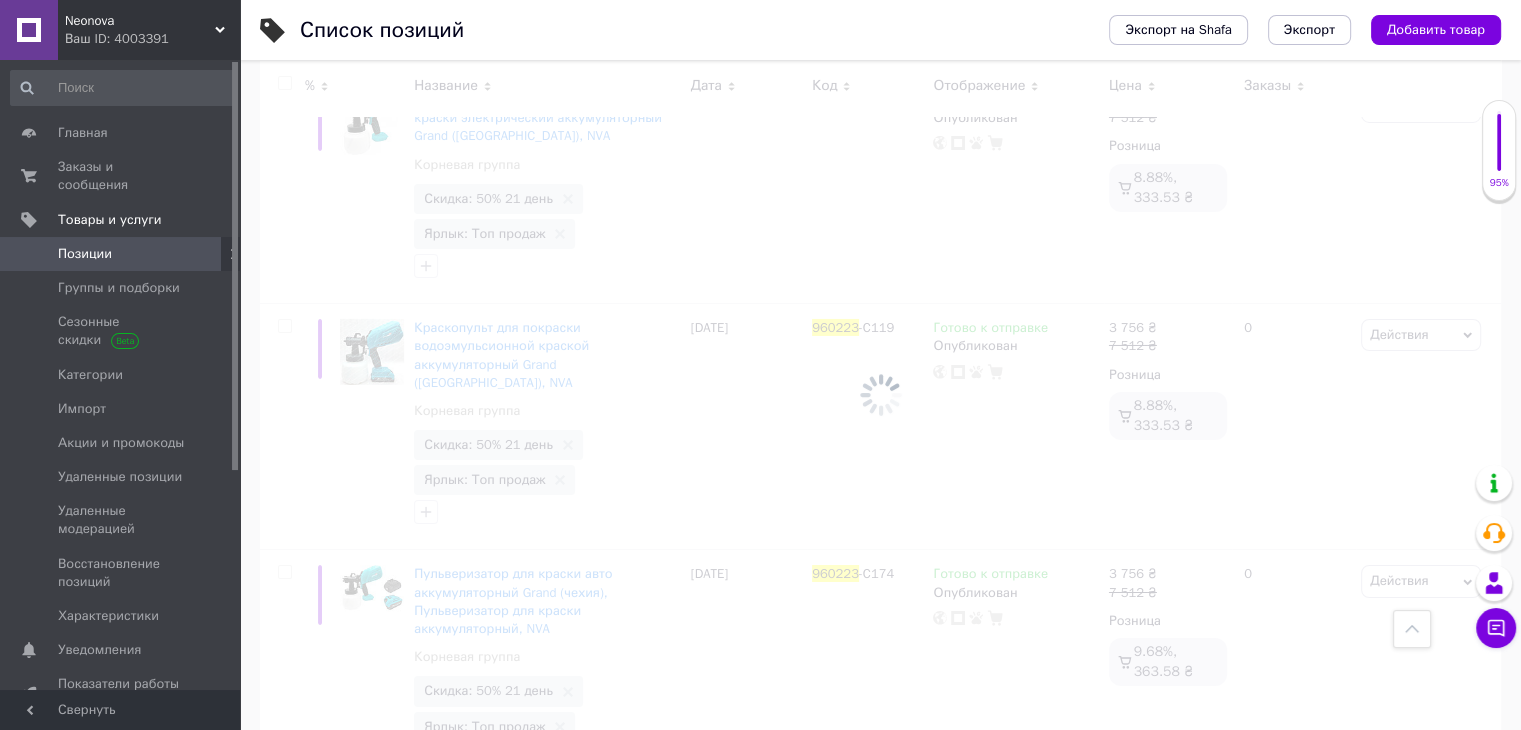 scroll, scrollTop: 22238, scrollLeft: 0, axis: vertical 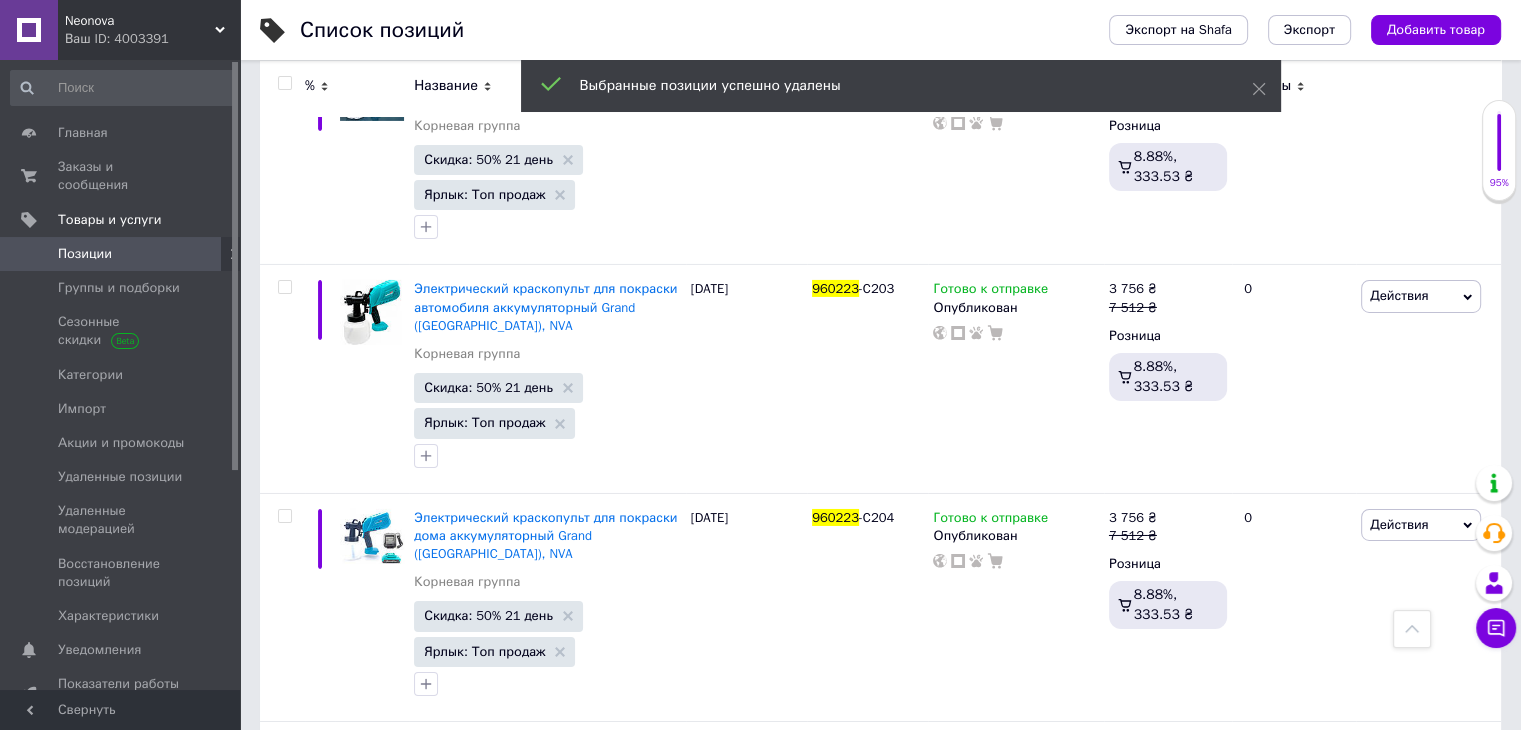 click at bounding box center [284, 83] 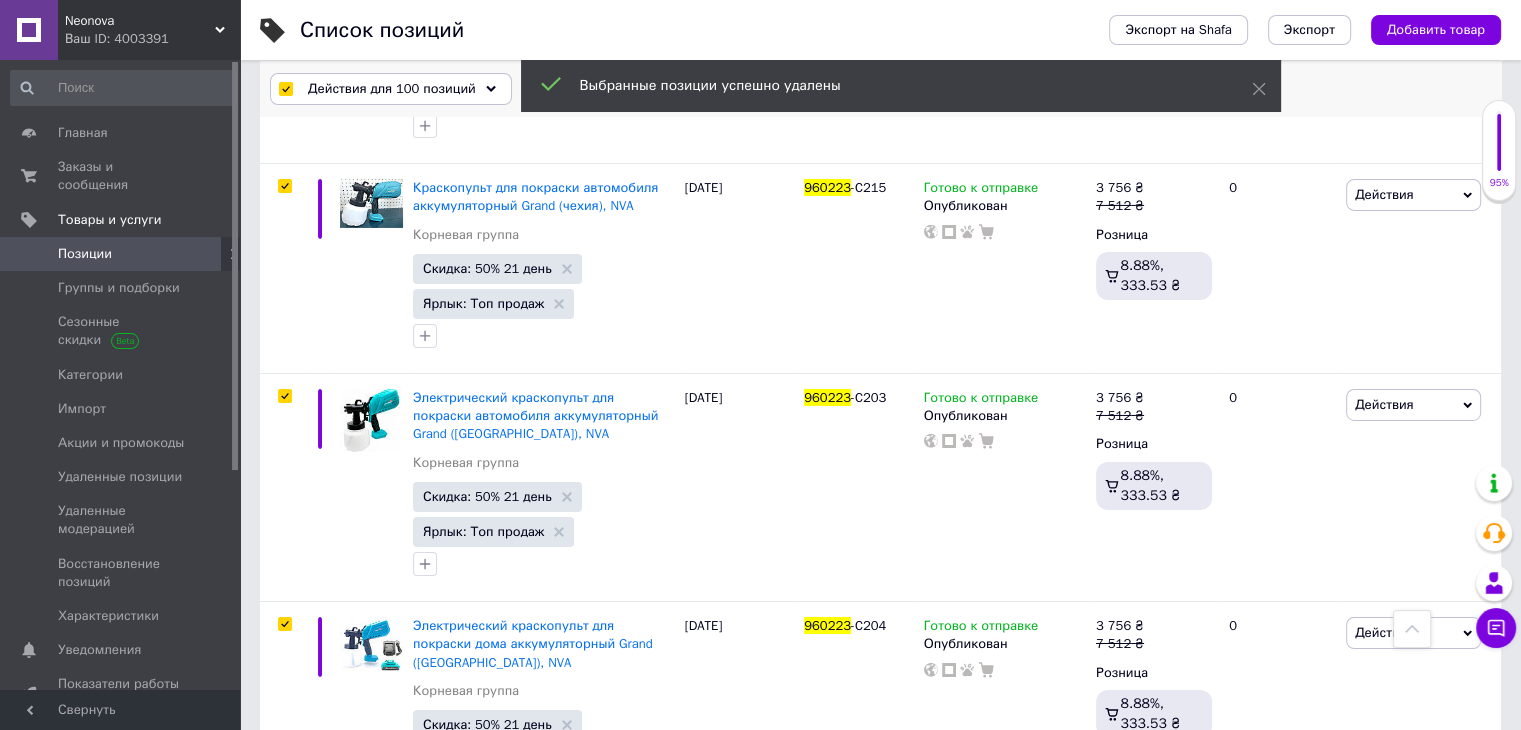 scroll, scrollTop: 22091, scrollLeft: 0, axis: vertical 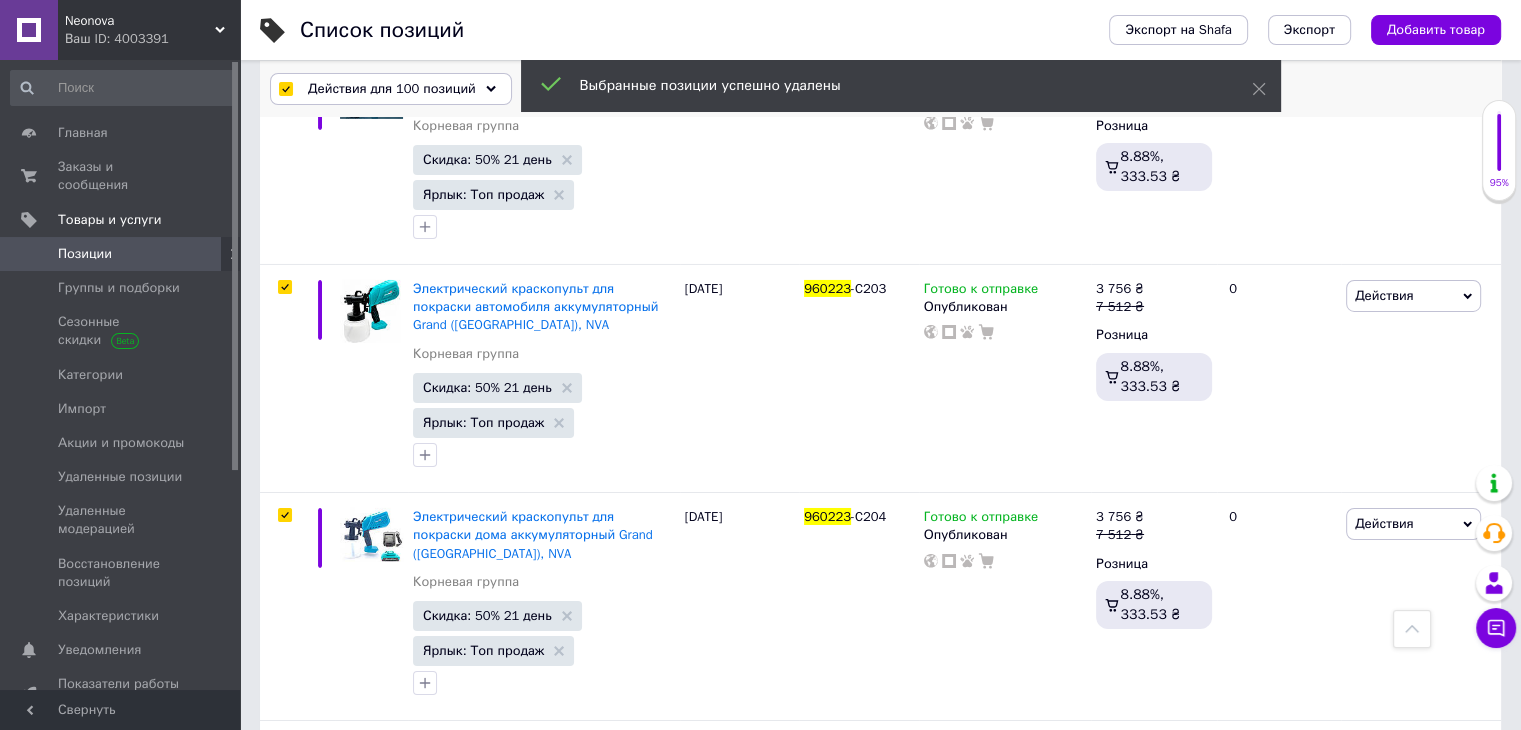 click on "Действия для 100 позиций" at bounding box center [392, 89] 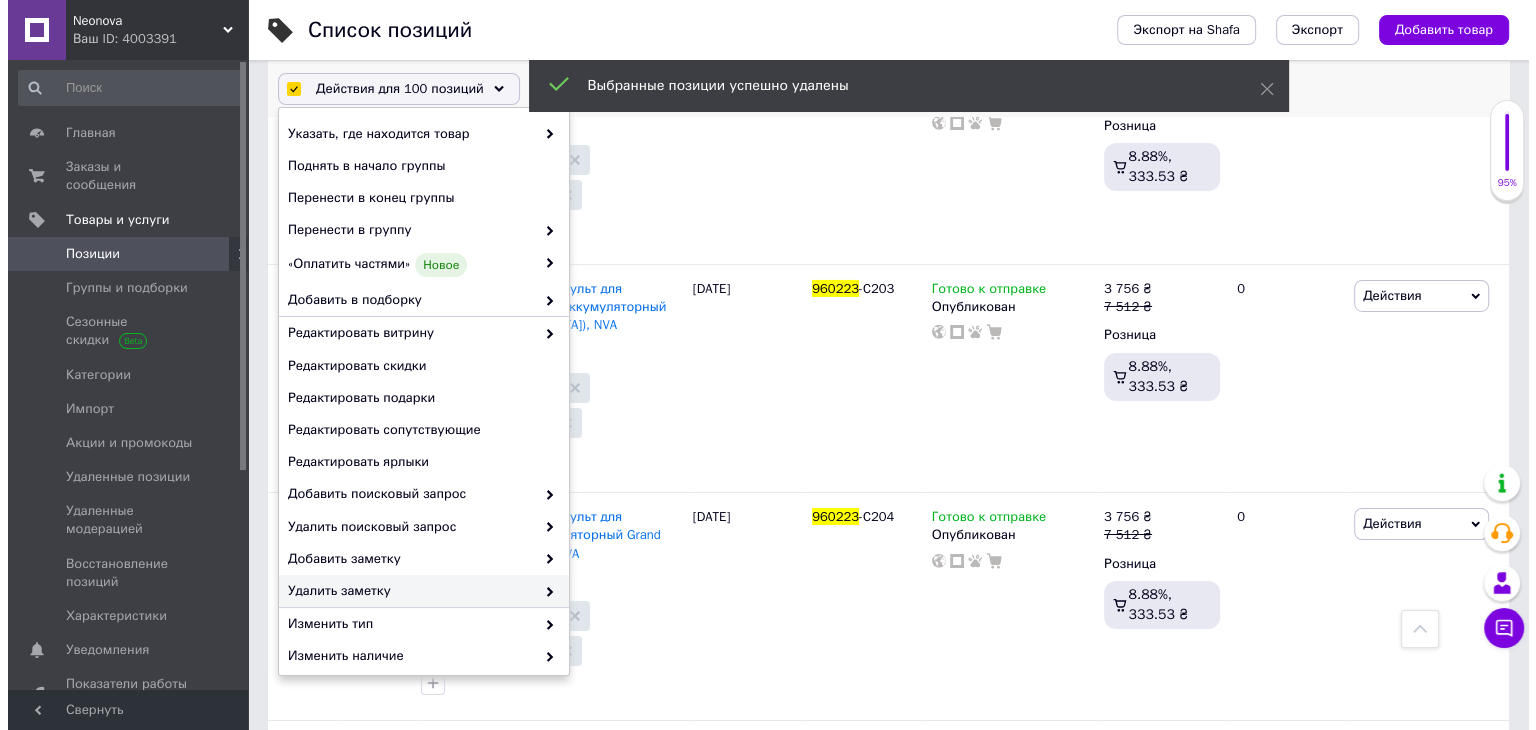 scroll, scrollTop: 170, scrollLeft: 0, axis: vertical 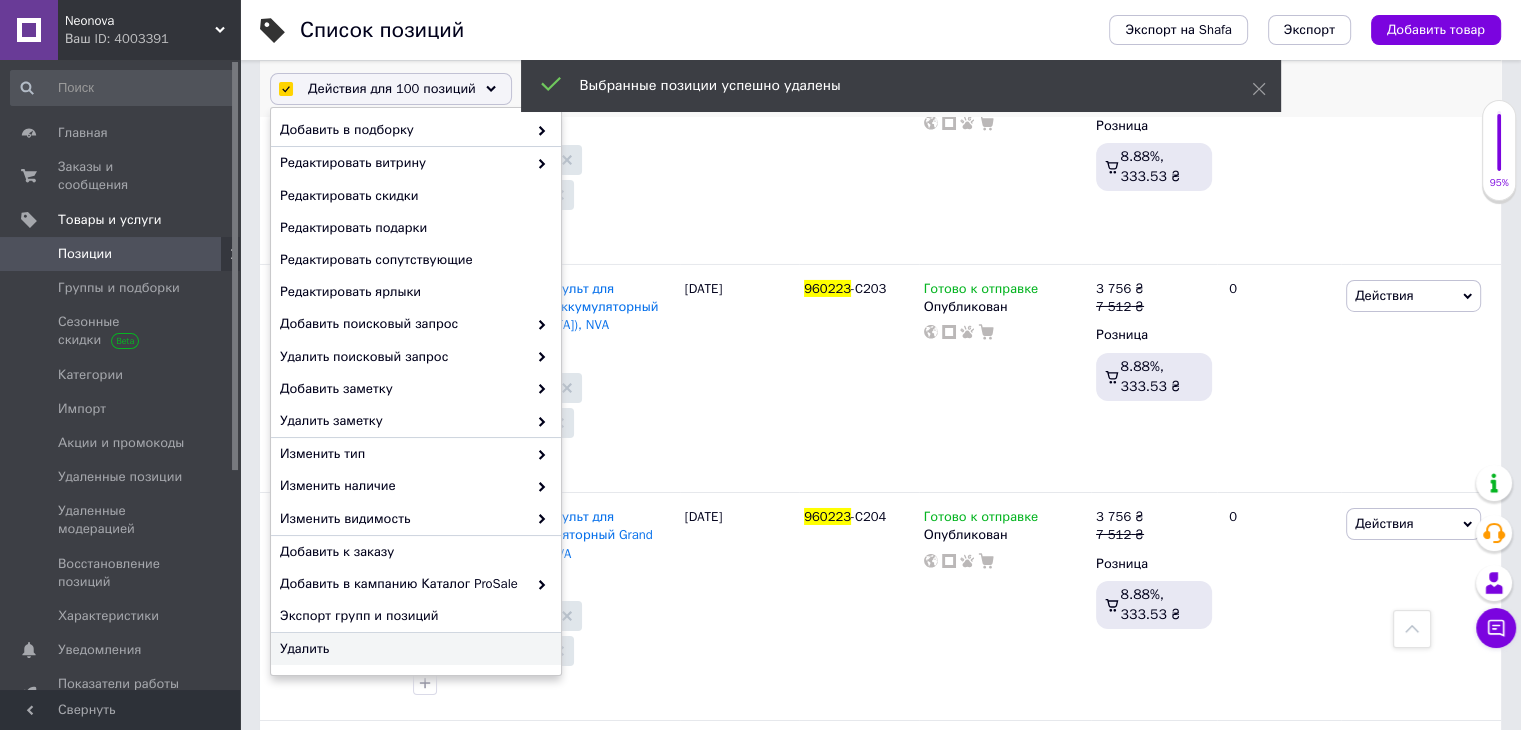click on "Удалить" at bounding box center (413, 649) 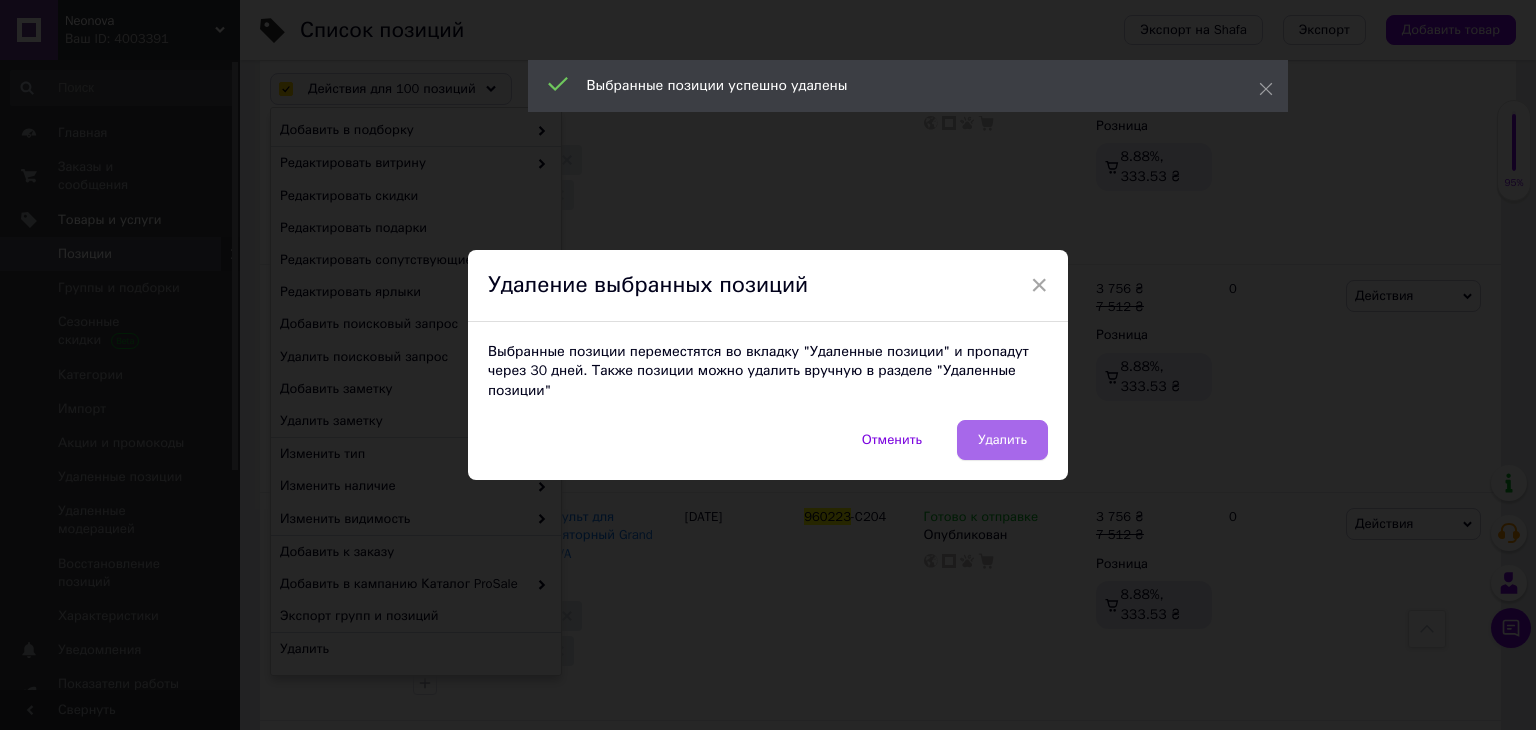 click on "Удалить" at bounding box center [1002, 440] 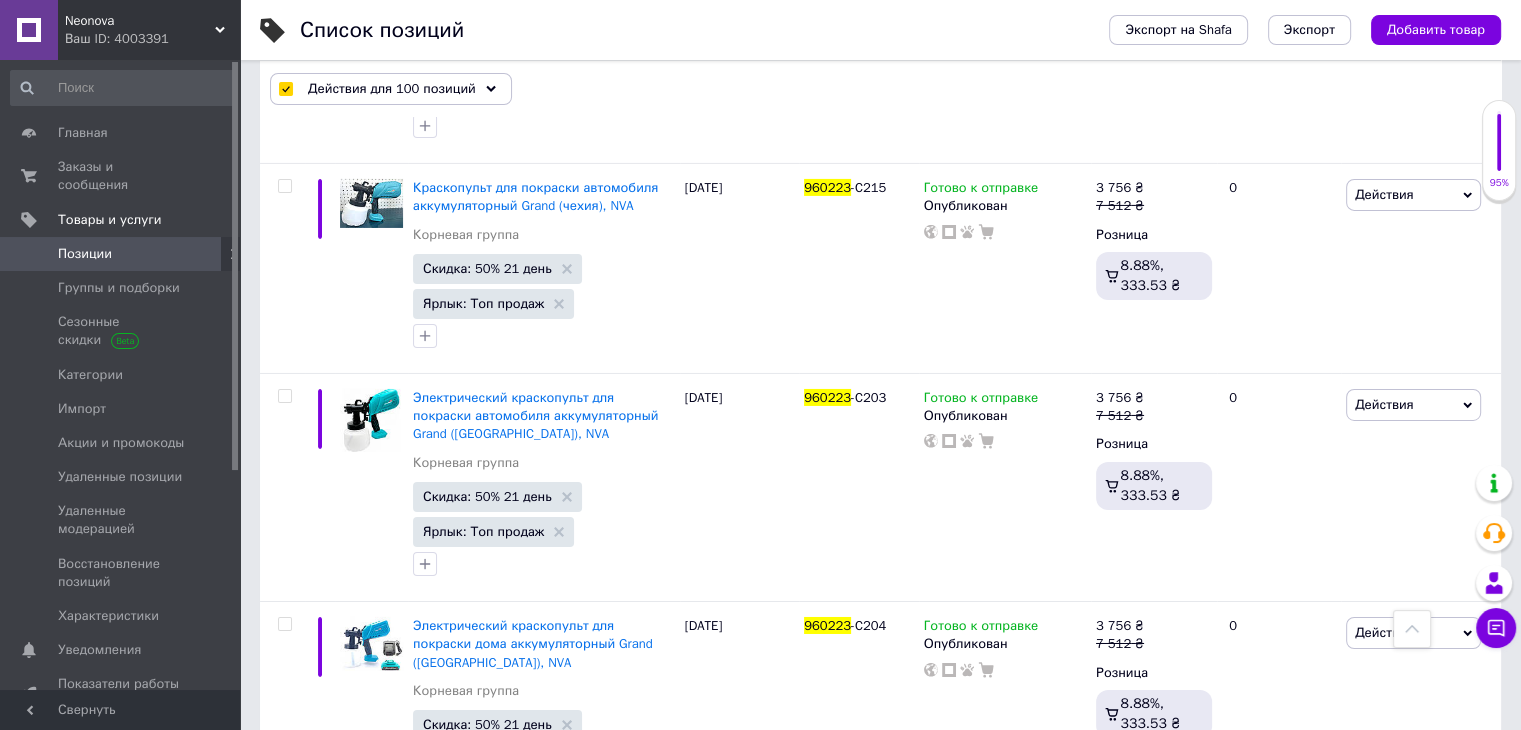 scroll, scrollTop: 21873, scrollLeft: 0, axis: vertical 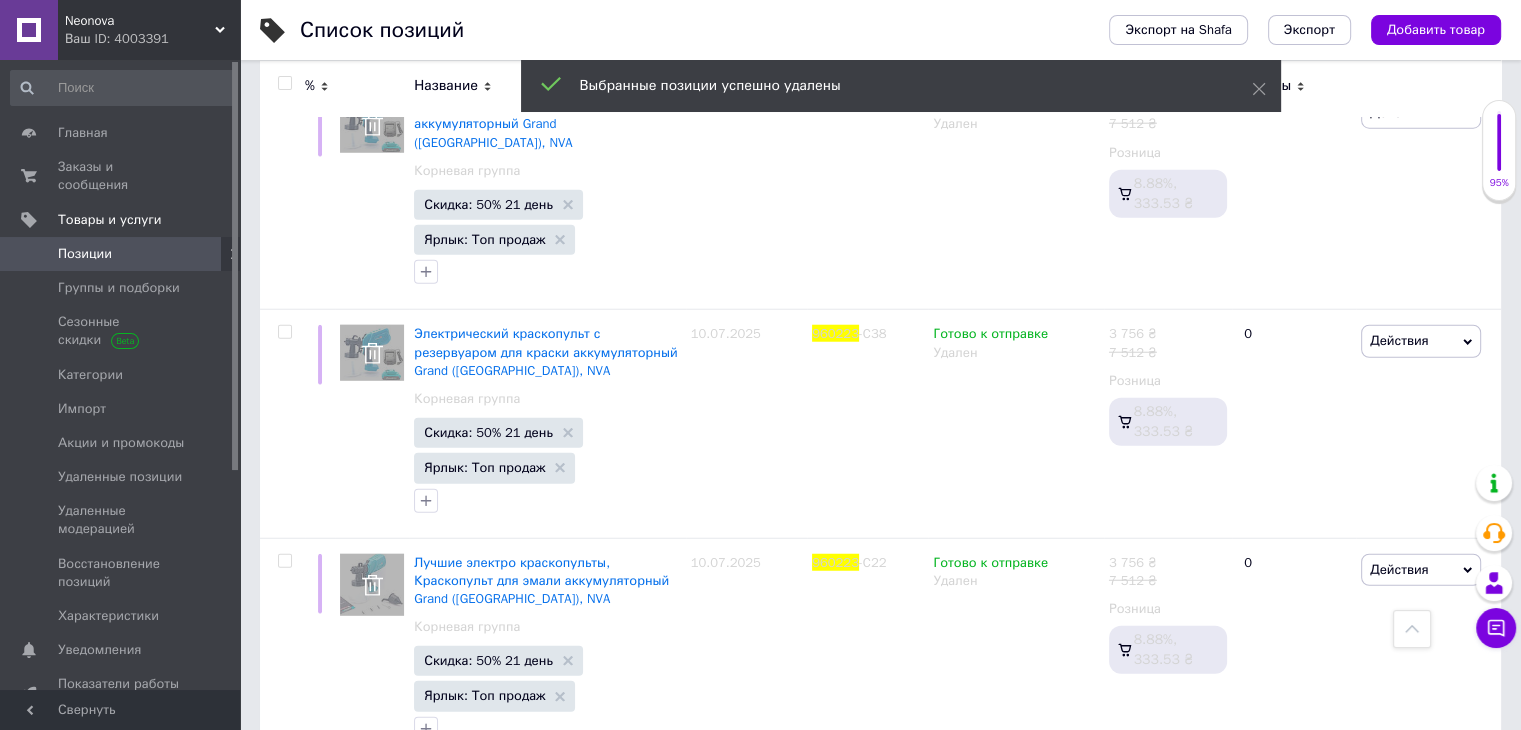 click at bounding box center (284, 83) 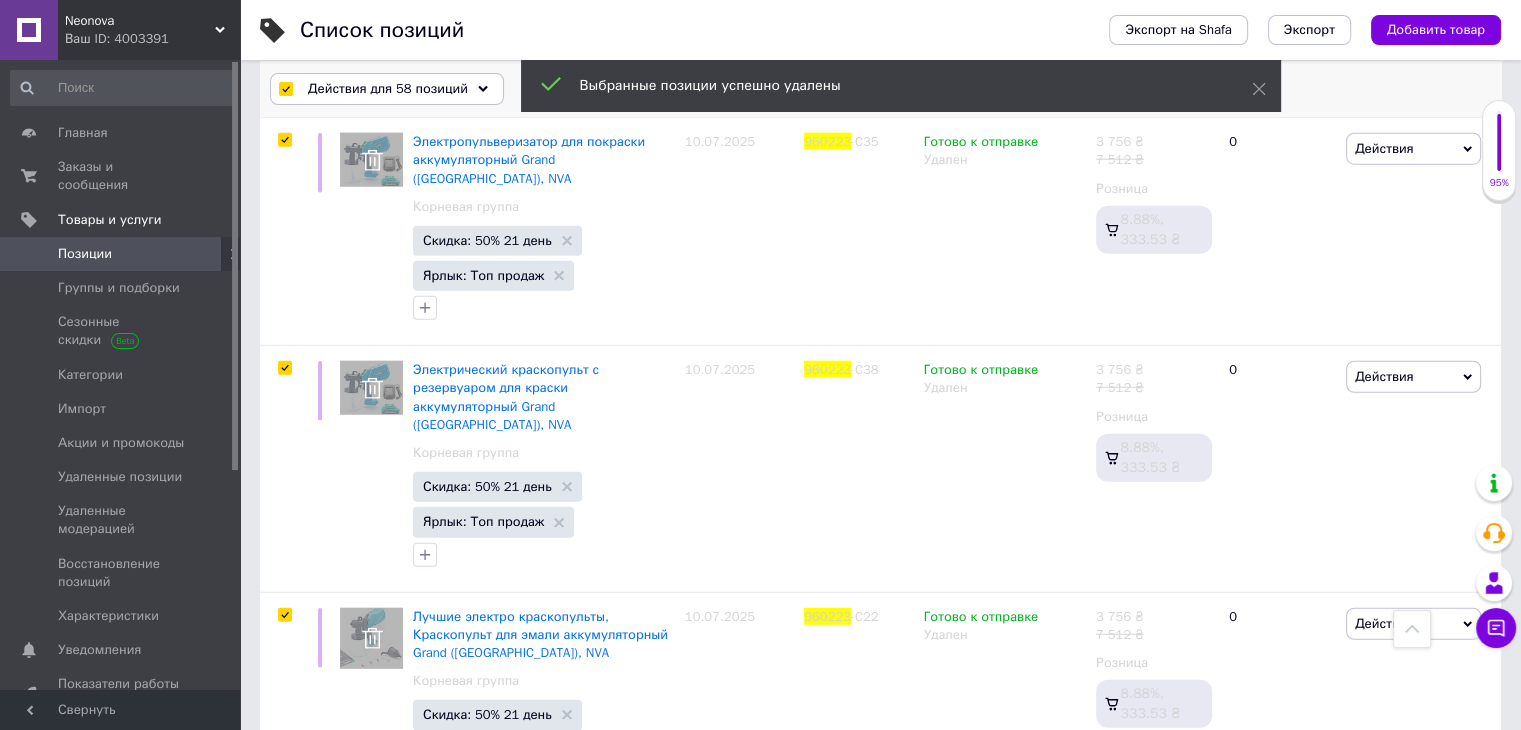 scroll, scrollTop: 12767, scrollLeft: 0, axis: vertical 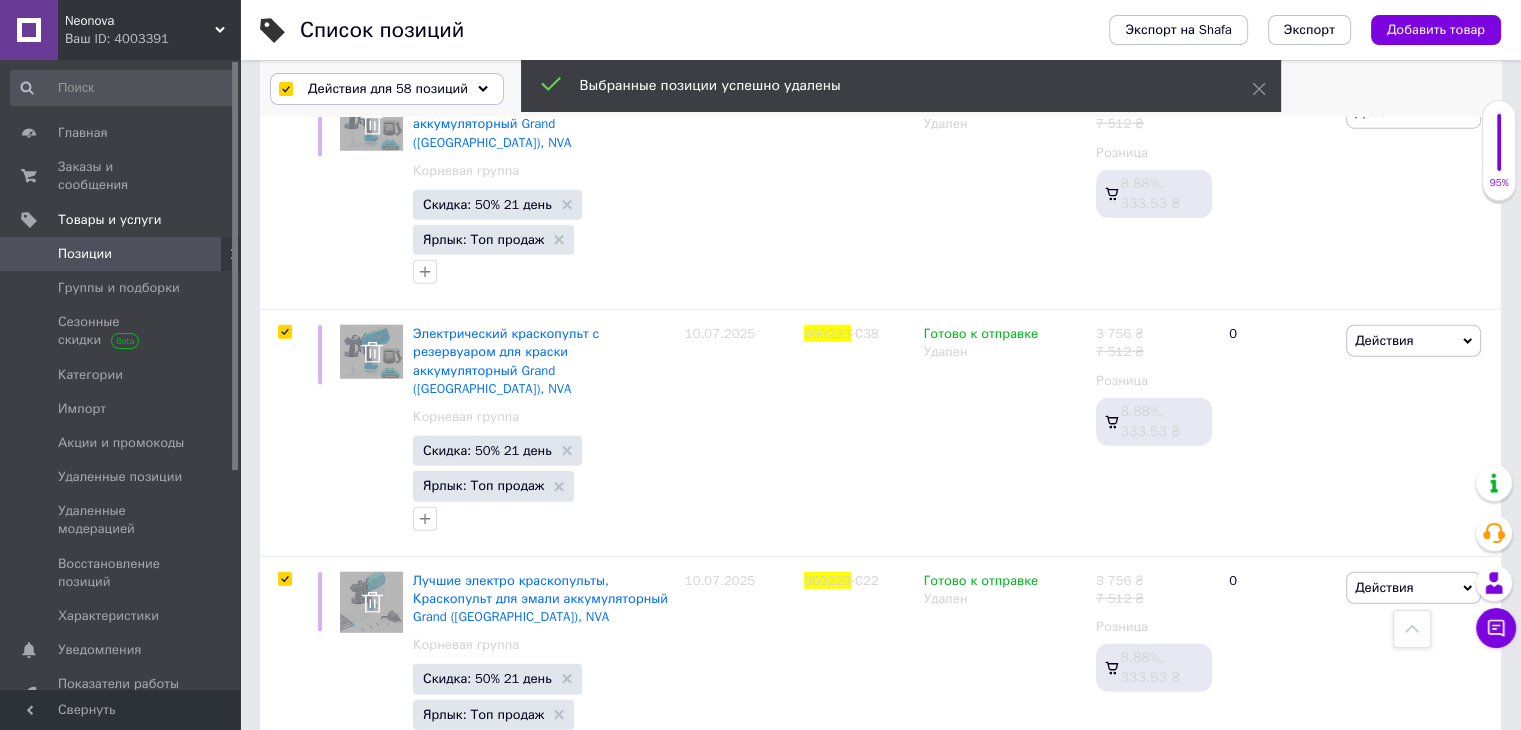 click on "Действия для 58 позиций" at bounding box center (388, 89) 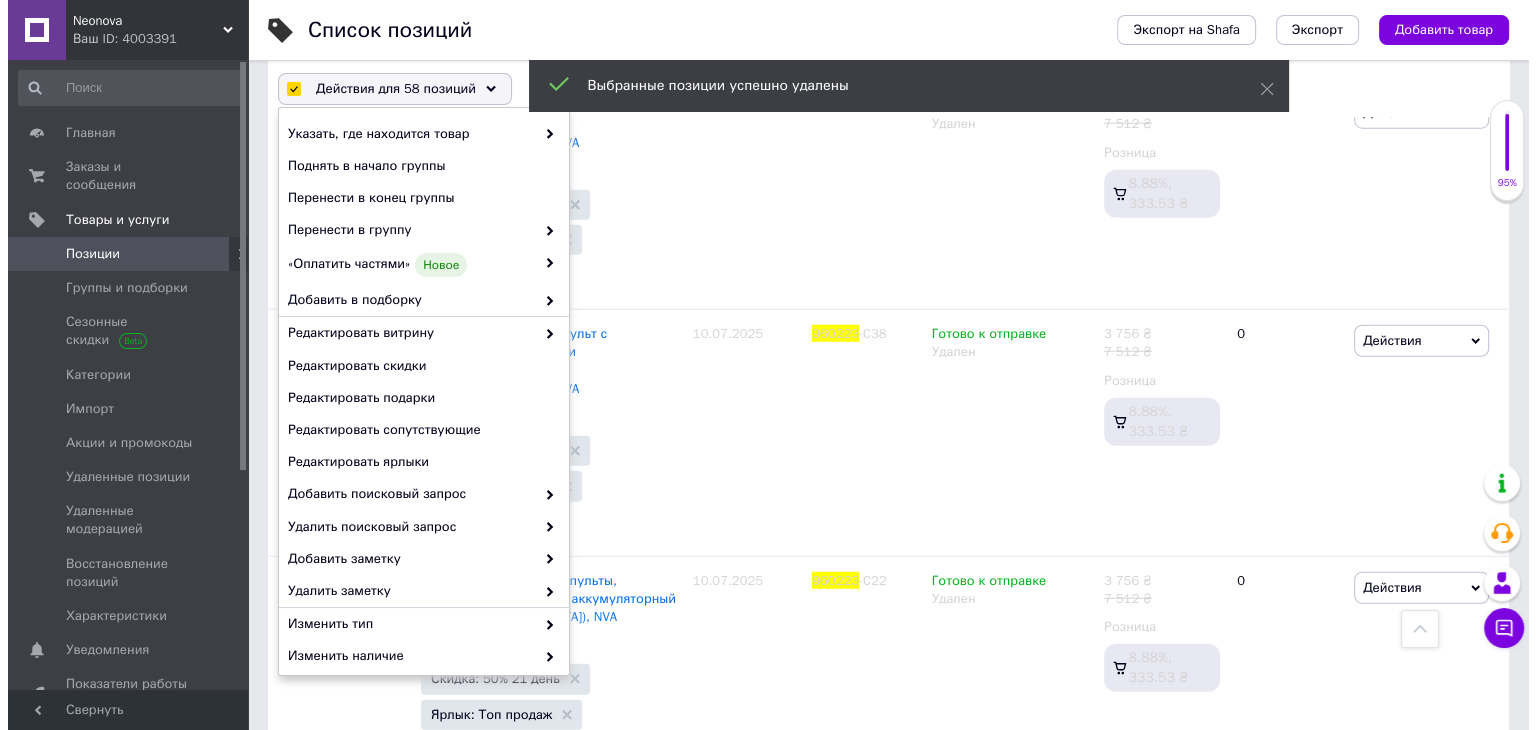 scroll, scrollTop: 170, scrollLeft: 0, axis: vertical 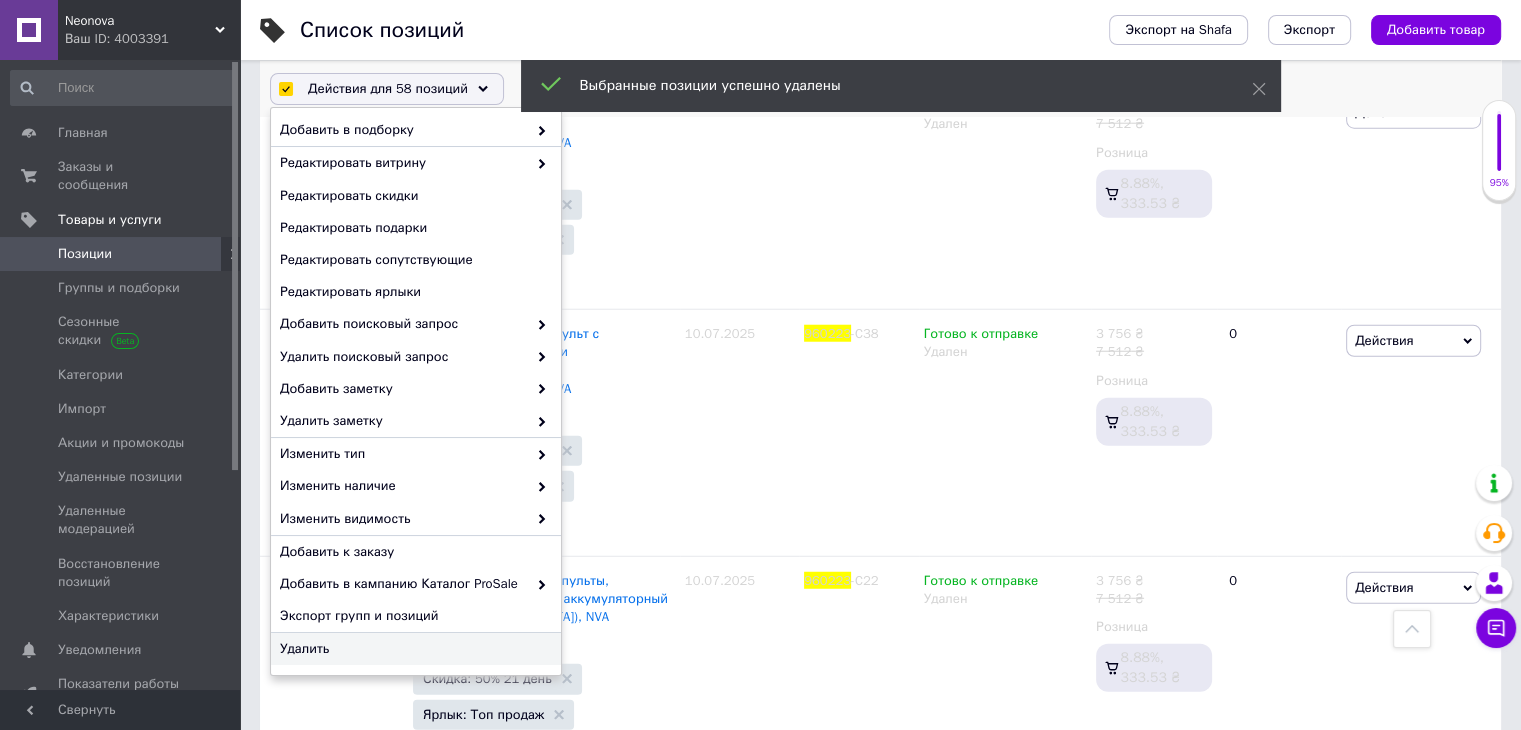 click on "Удалить" at bounding box center [413, 649] 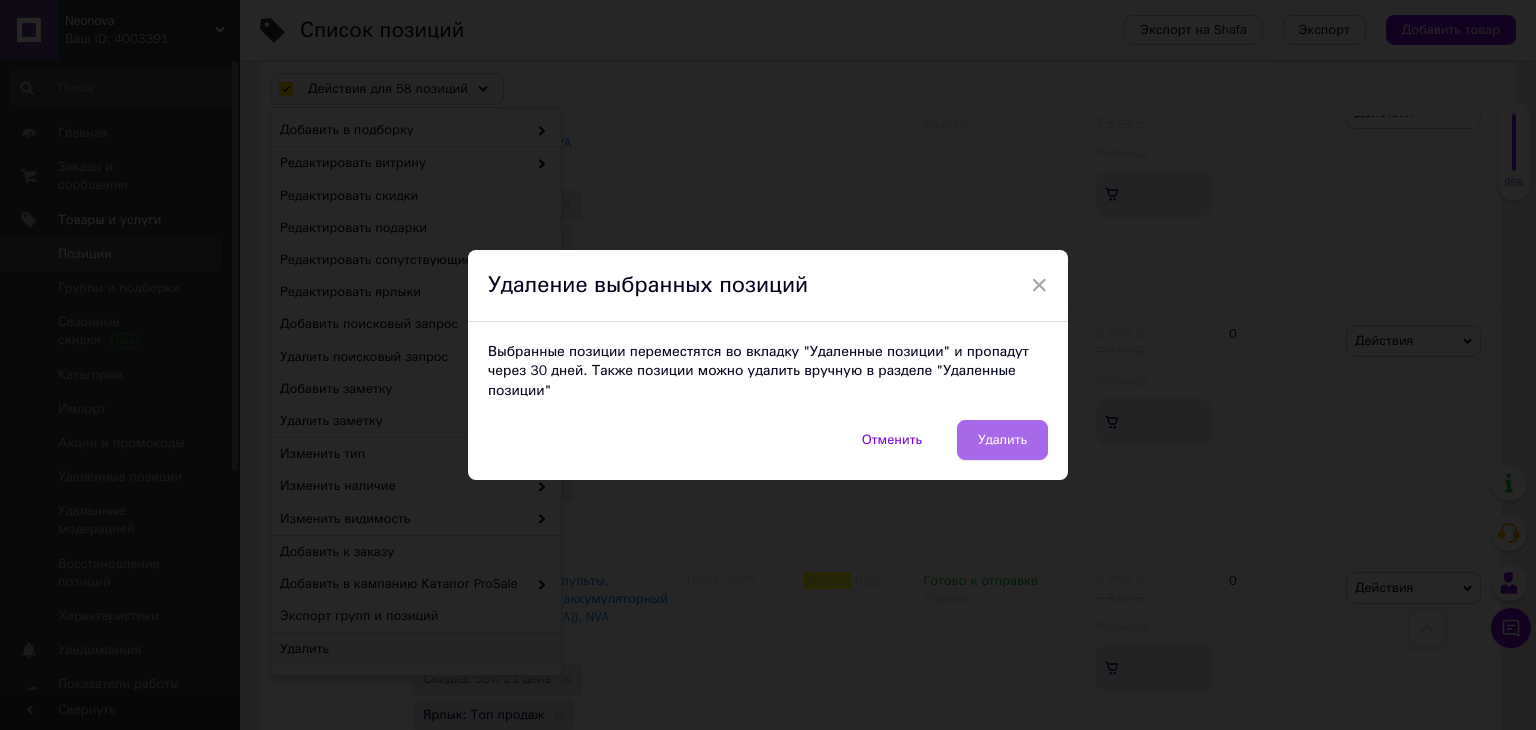 click on "Удалить" at bounding box center [1002, 440] 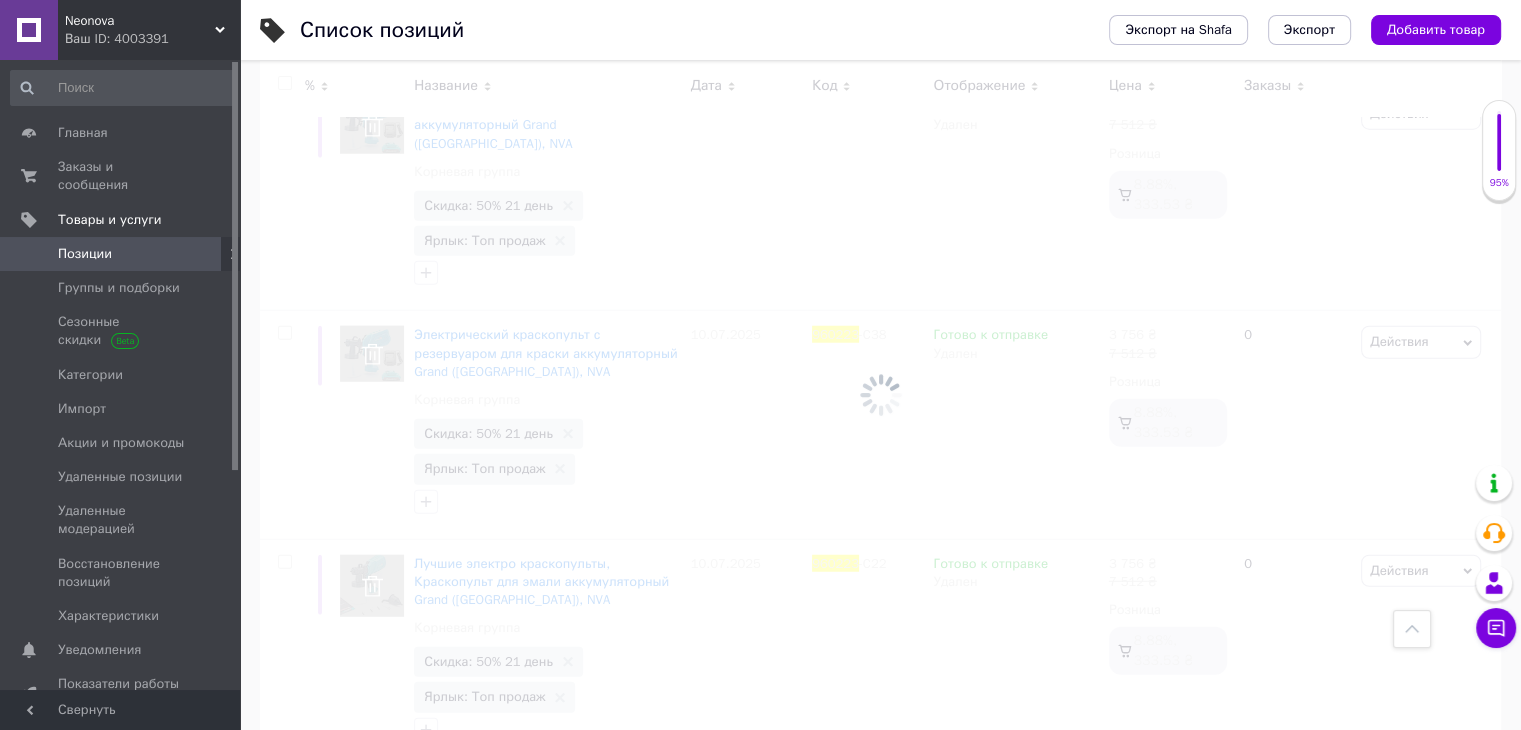 scroll, scrollTop: 12694, scrollLeft: 0, axis: vertical 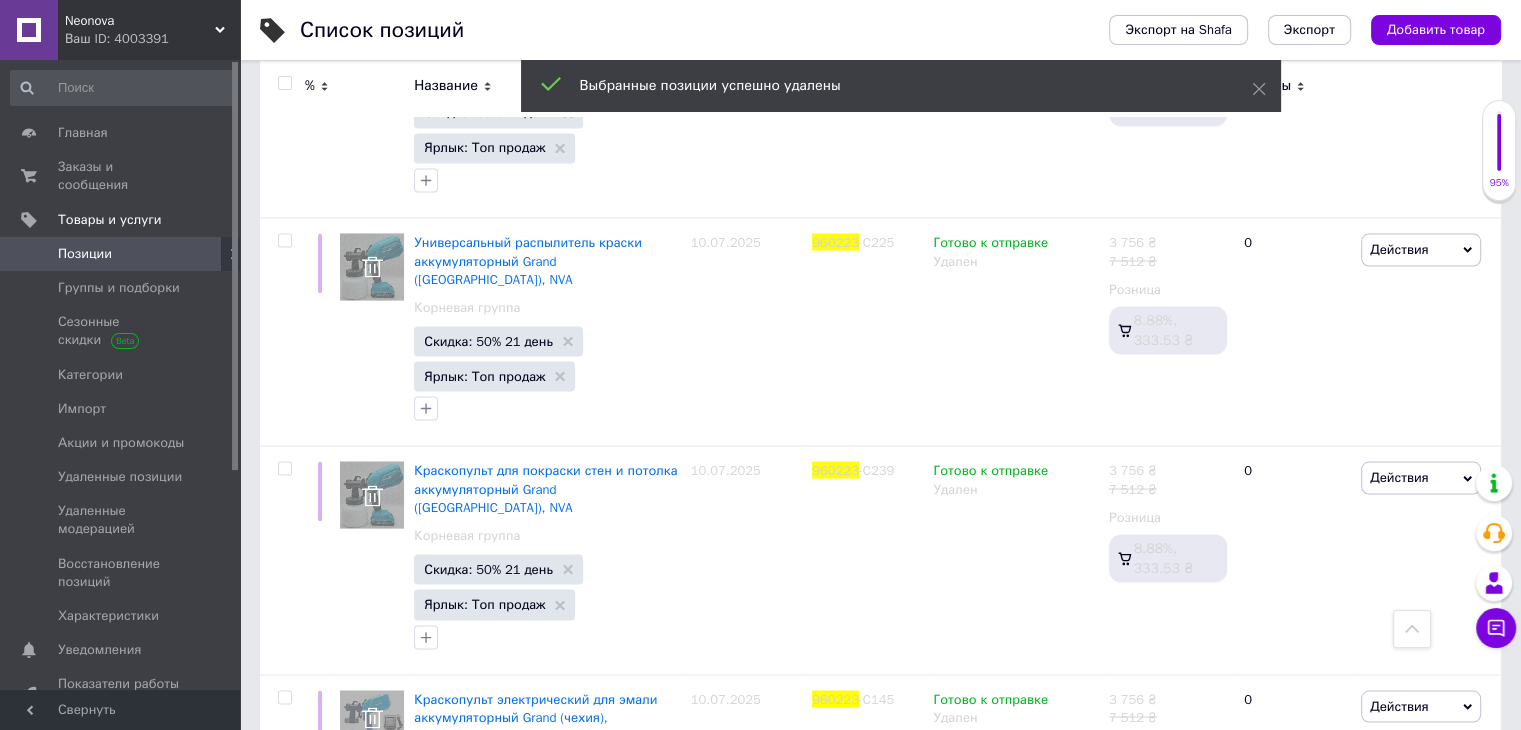 click at bounding box center [284, 83] 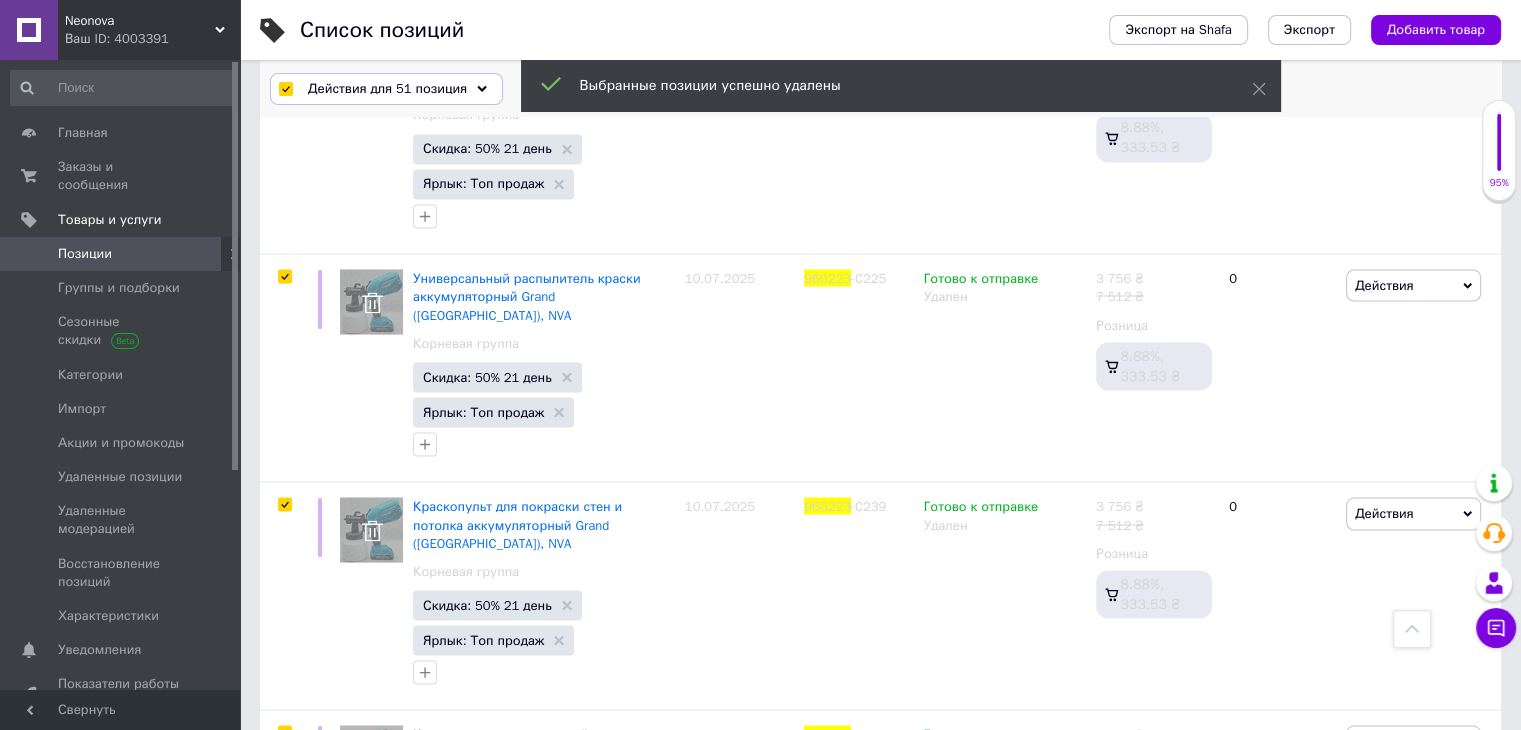 scroll, scrollTop: 11244, scrollLeft: 0, axis: vertical 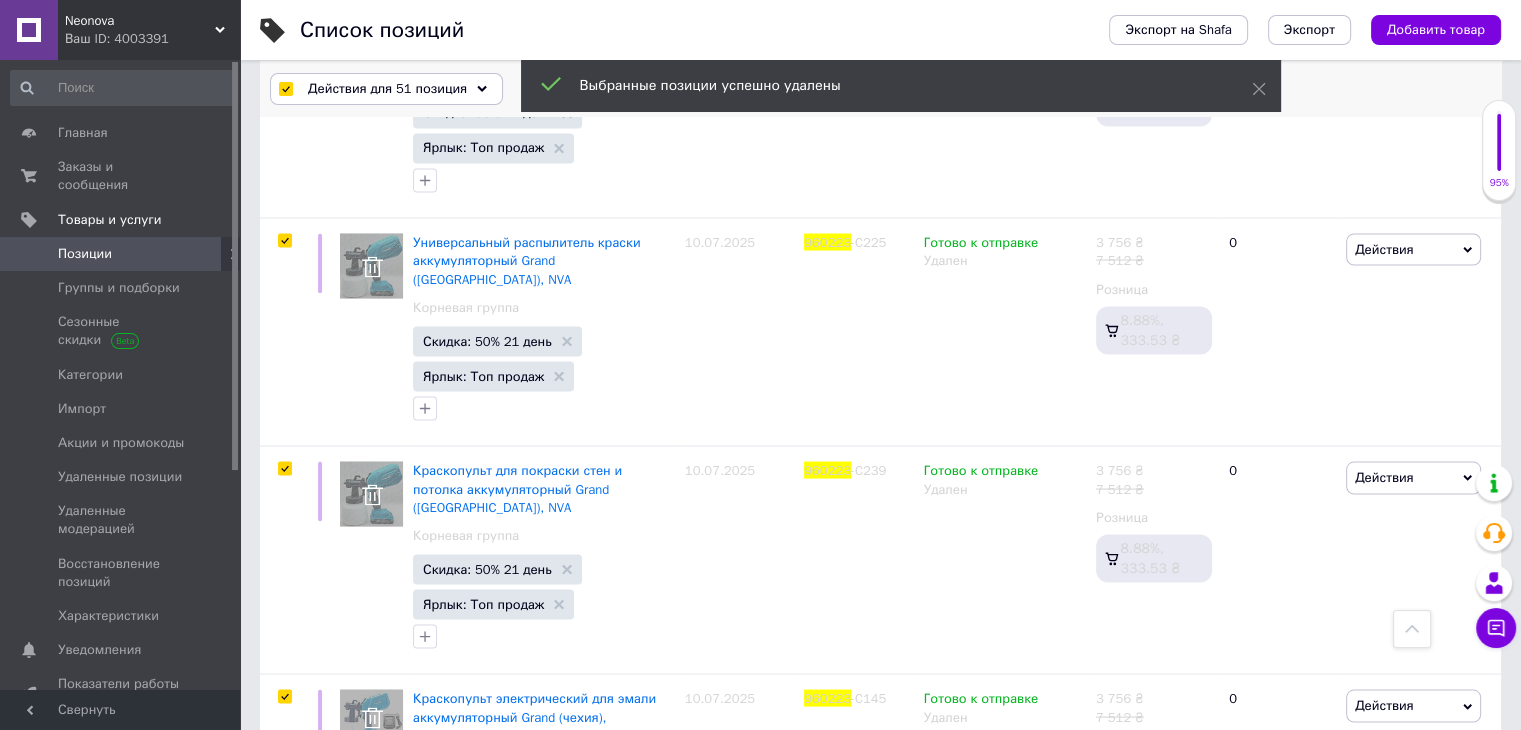click on "Действия для 51 позиция" at bounding box center [387, 89] 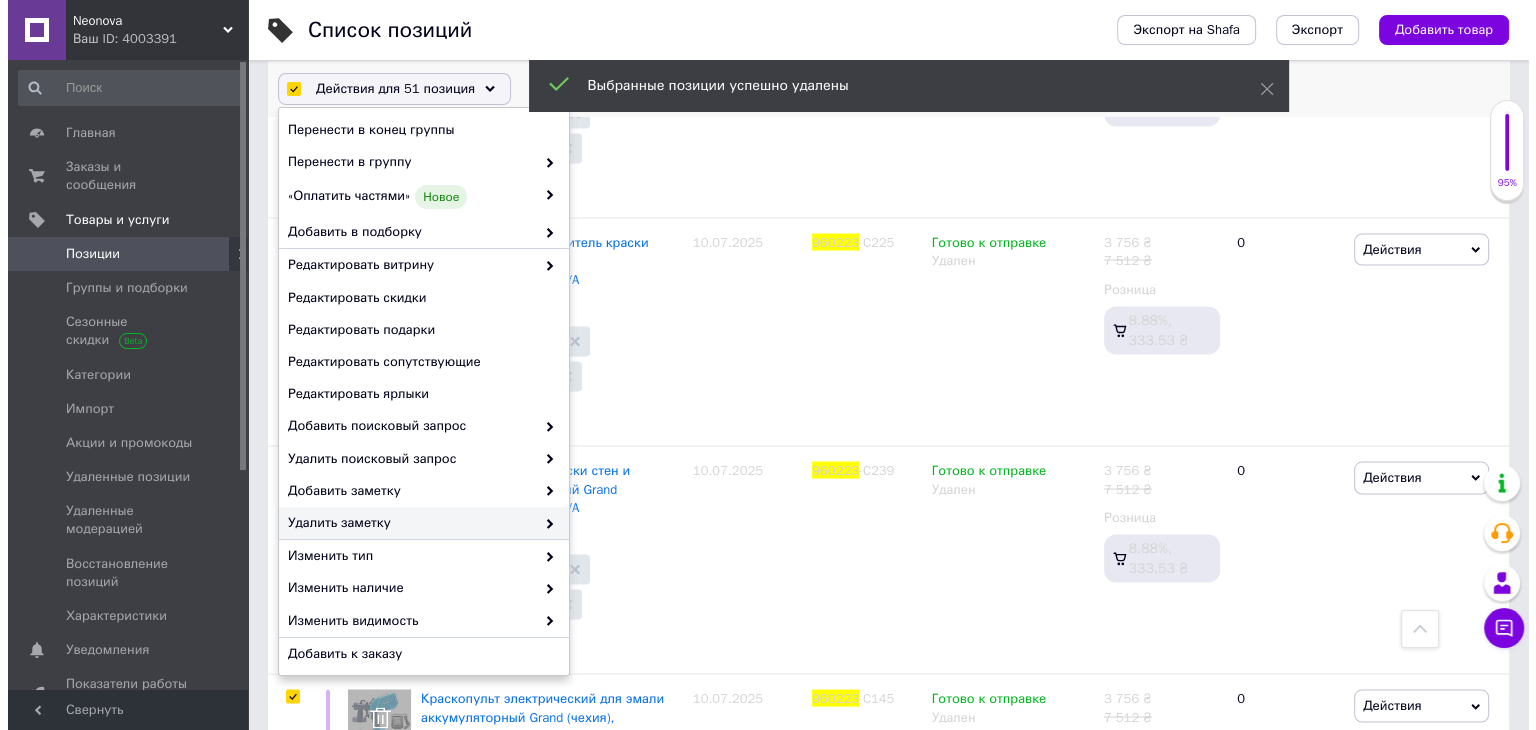 scroll, scrollTop: 170, scrollLeft: 0, axis: vertical 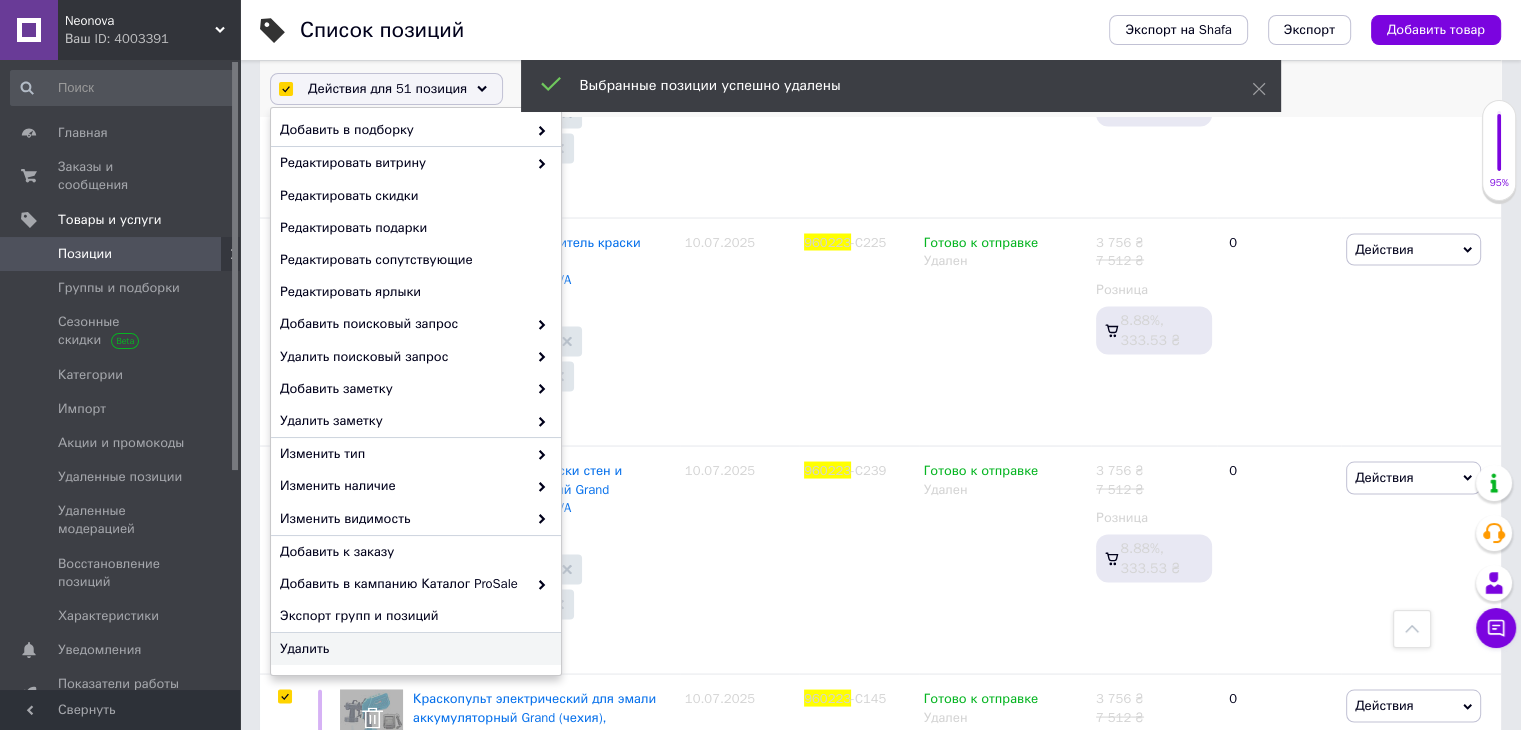 click on "Удалить" at bounding box center [413, 649] 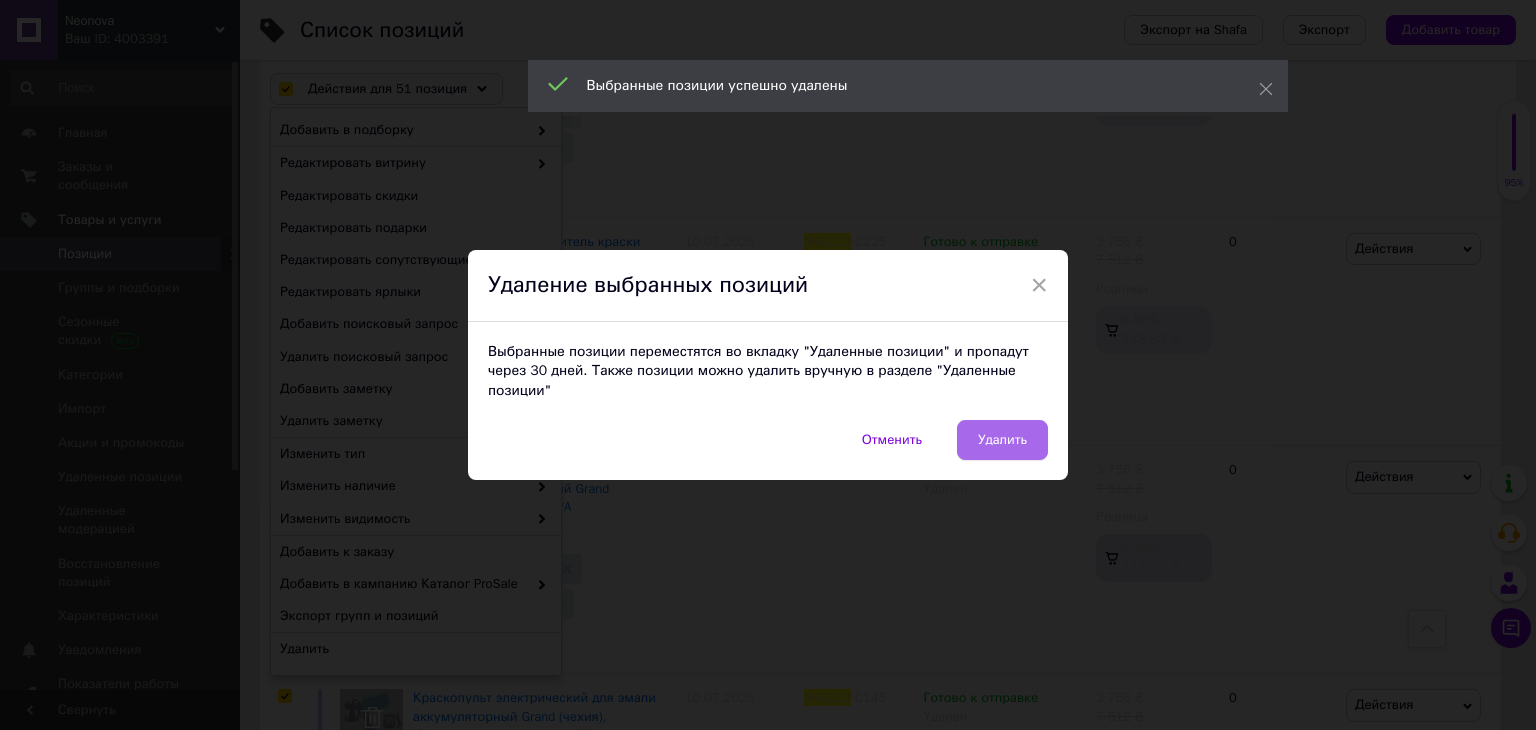 click on "Удалить" at bounding box center (1002, 440) 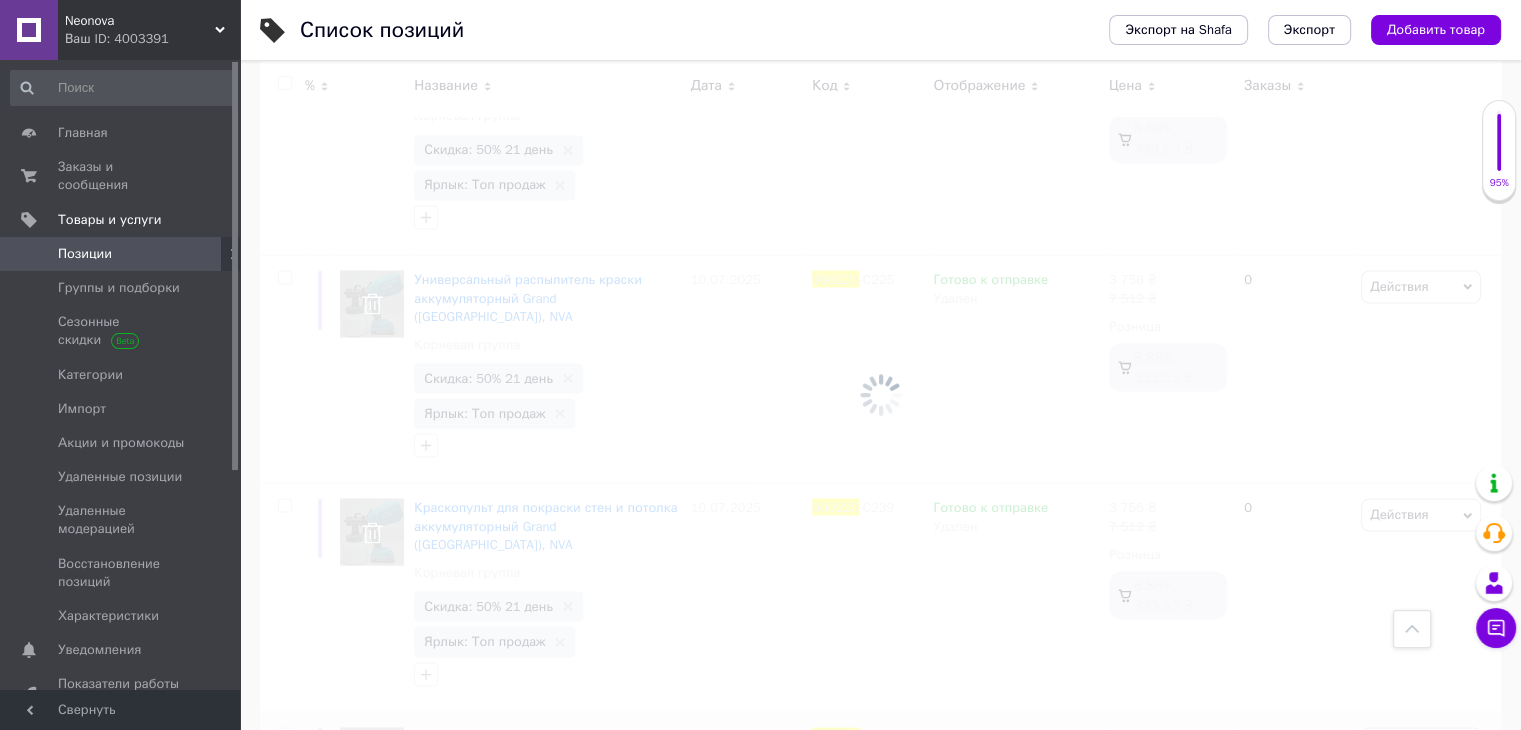 scroll, scrollTop: 150, scrollLeft: 0, axis: vertical 